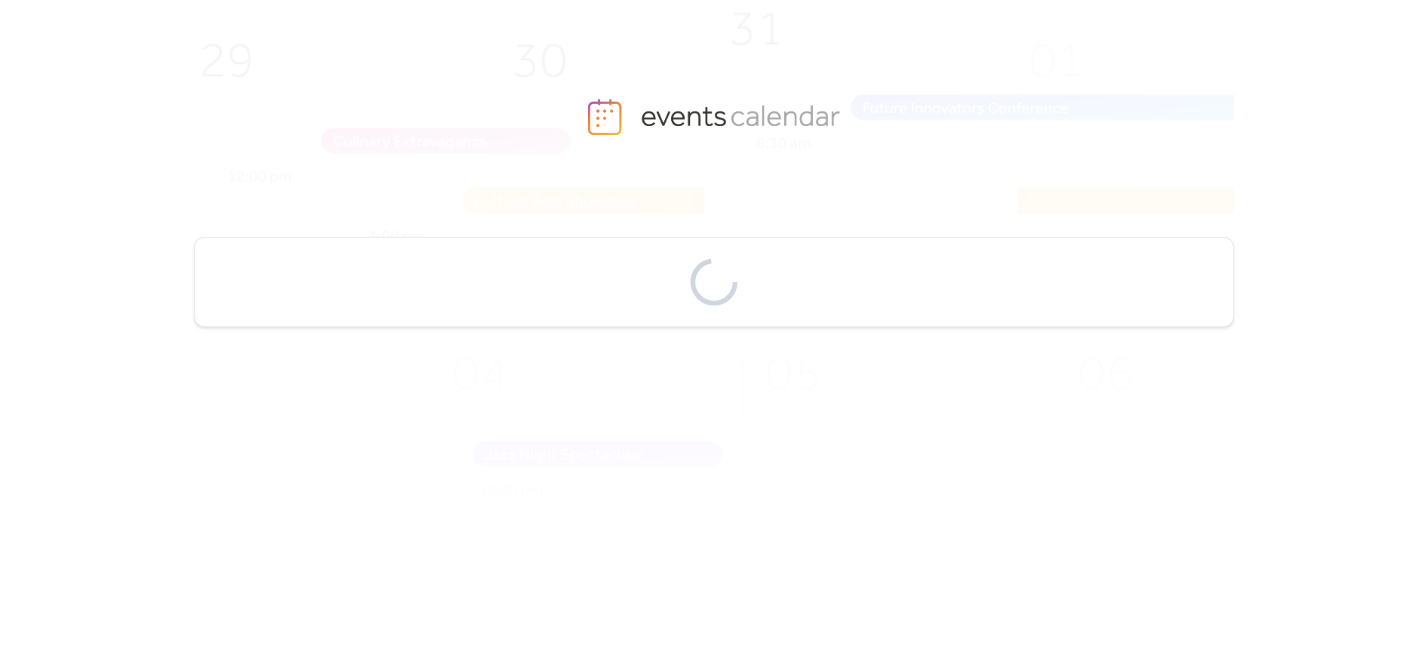 scroll, scrollTop: 0, scrollLeft: 0, axis: both 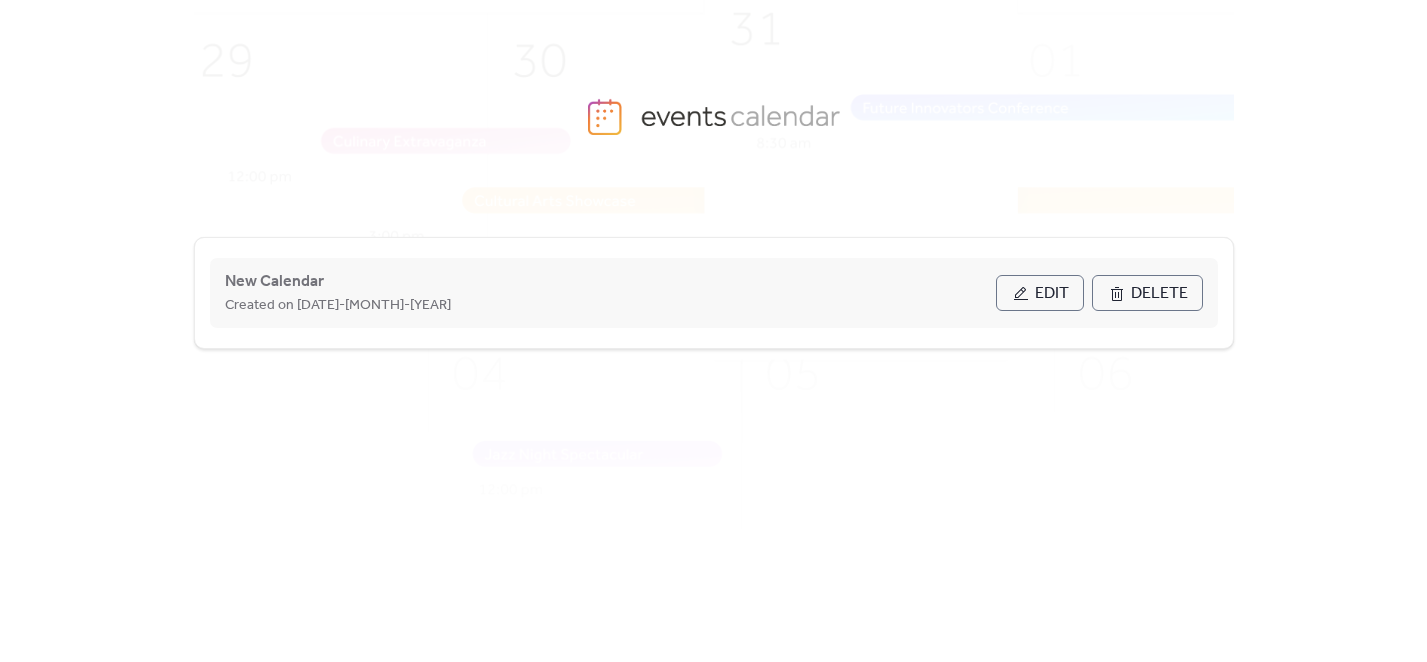 click on "Edit" at bounding box center [1052, 294] 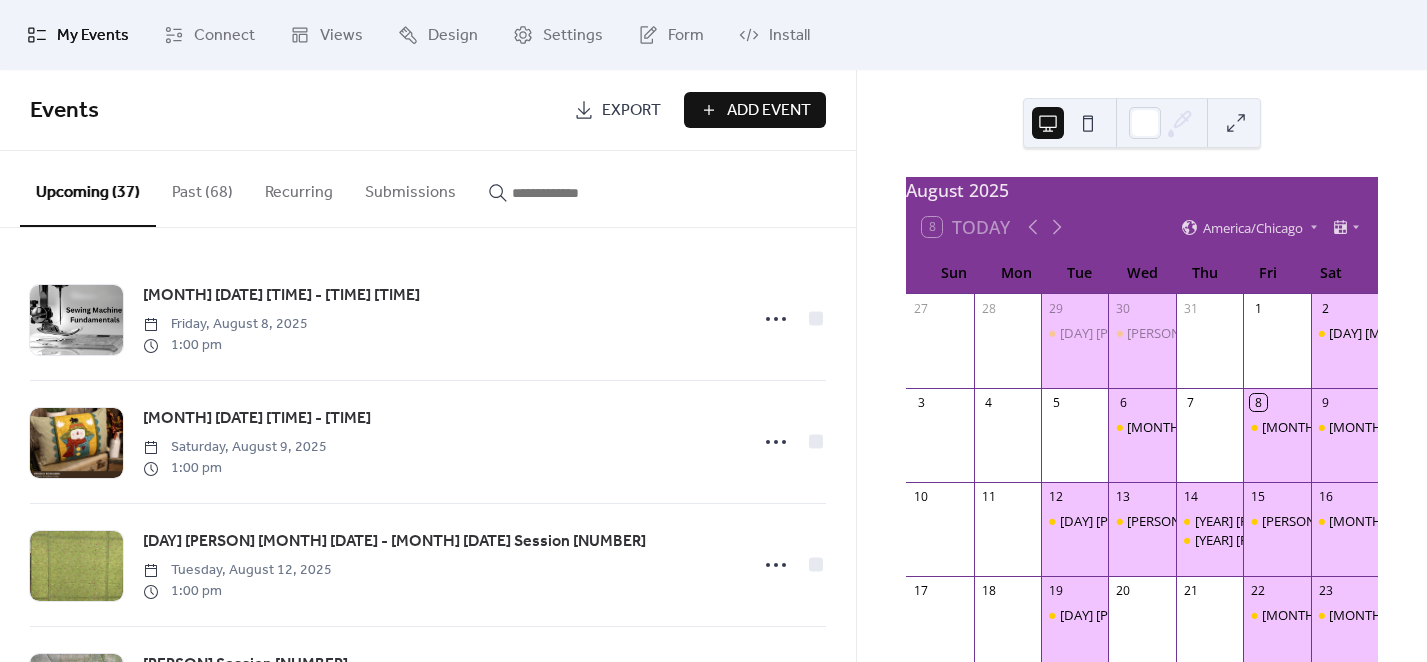 click on "Add Event" at bounding box center [769, 111] 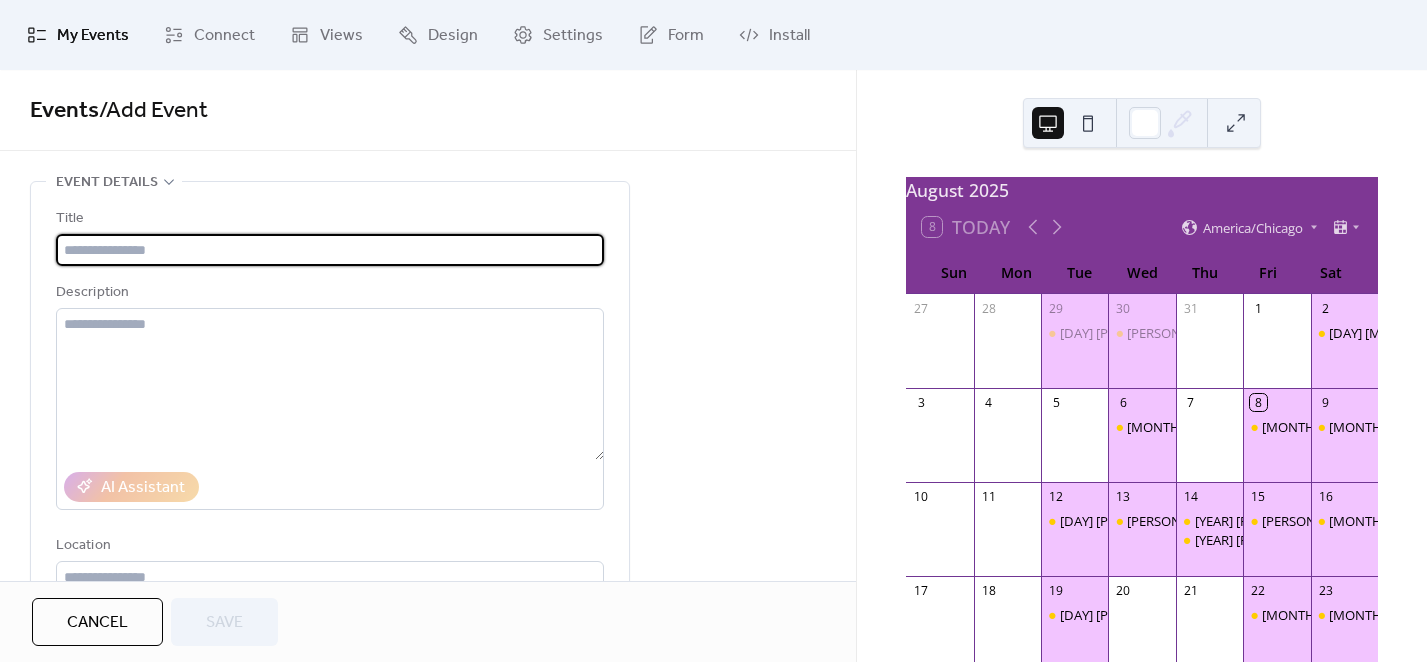 click at bounding box center (330, 250) 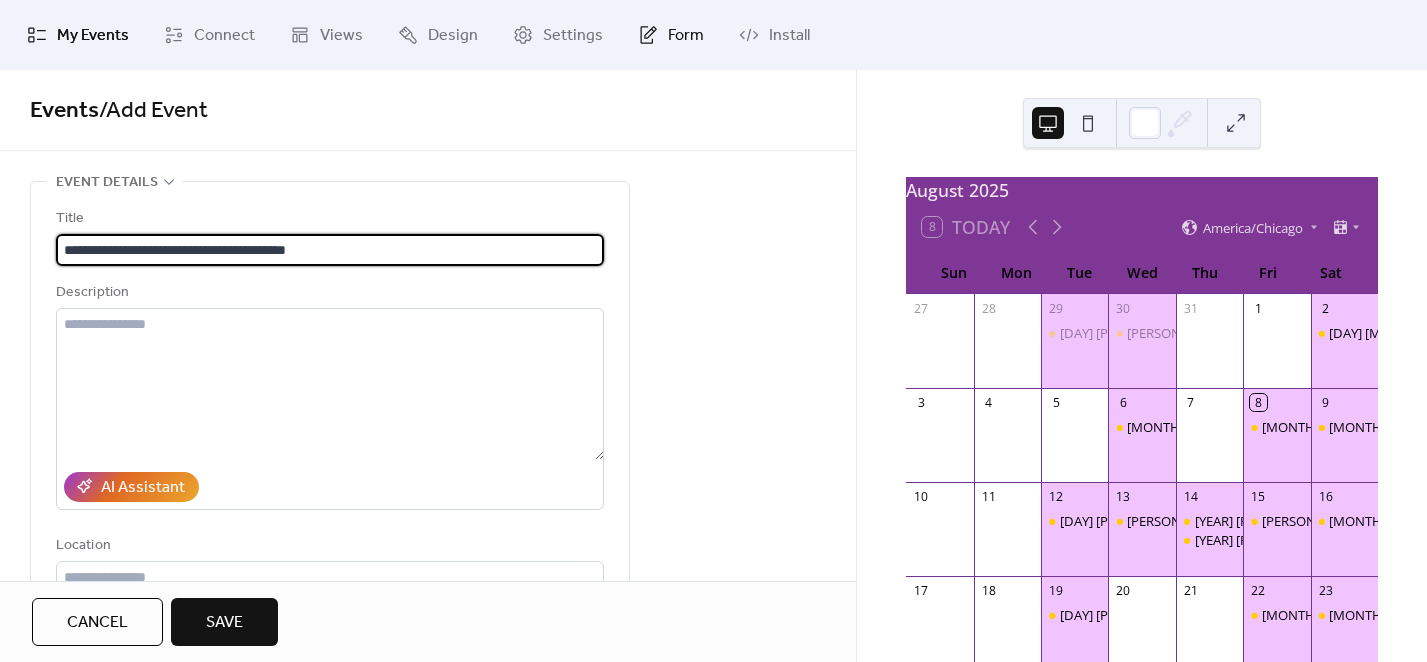 type on "**********" 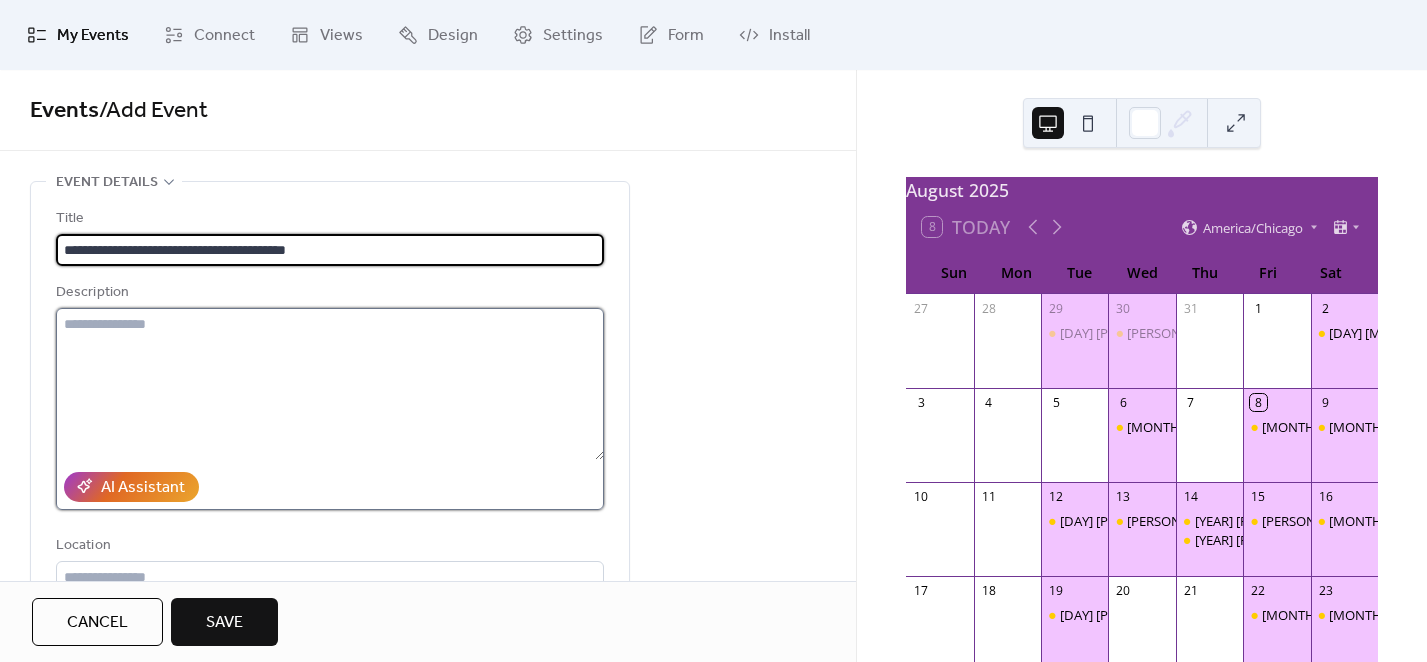 click at bounding box center [330, 384] 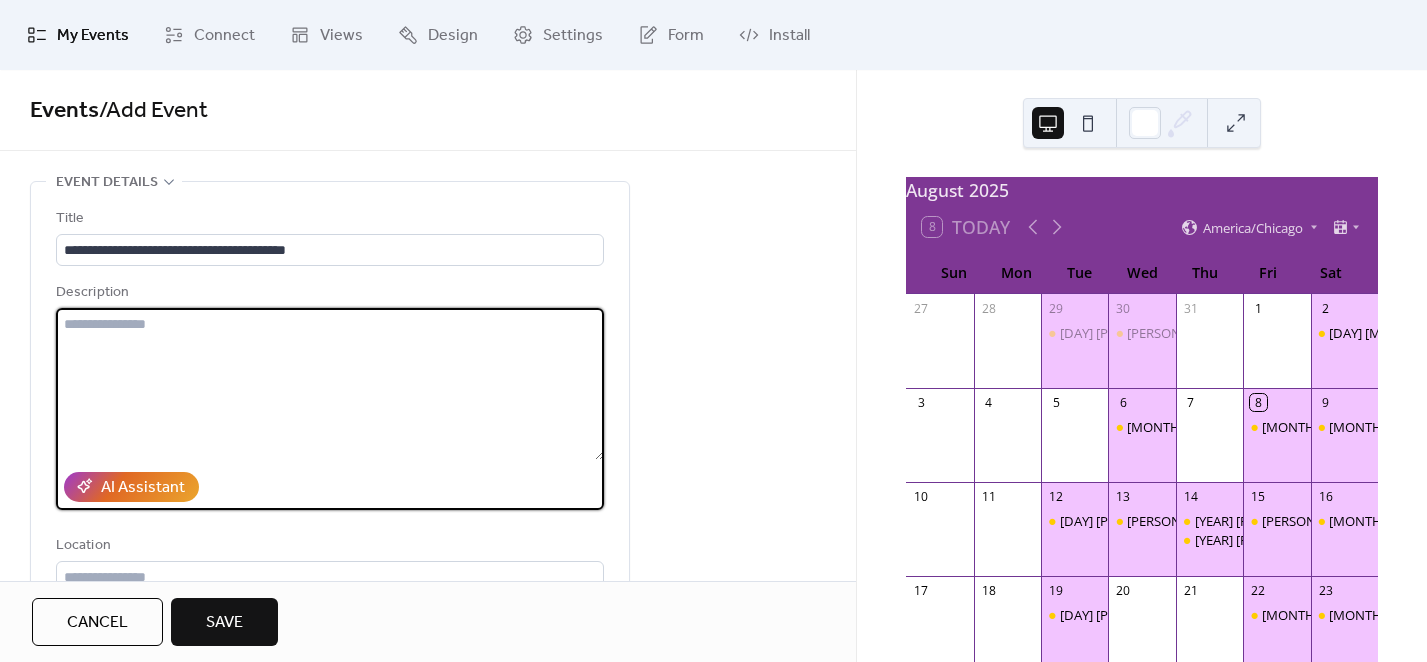 paste on "**********" 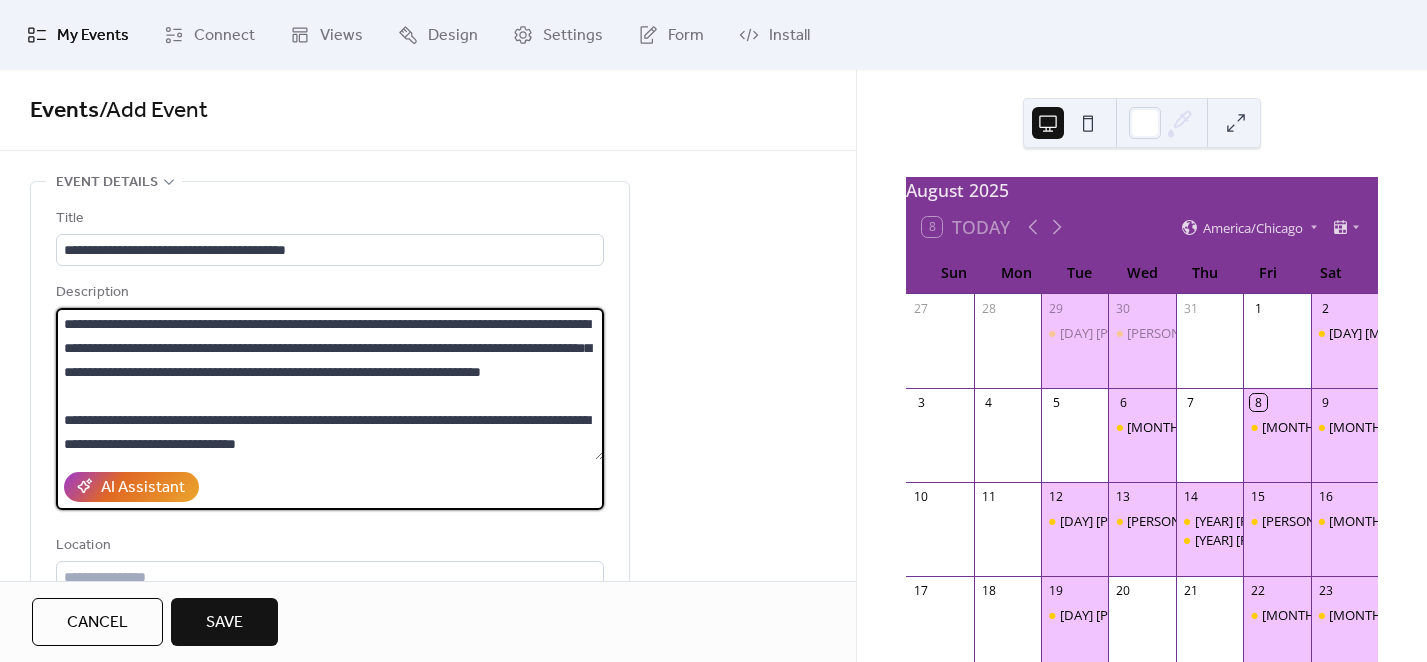scroll, scrollTop: 0, scrollLeft: 0, axis: both 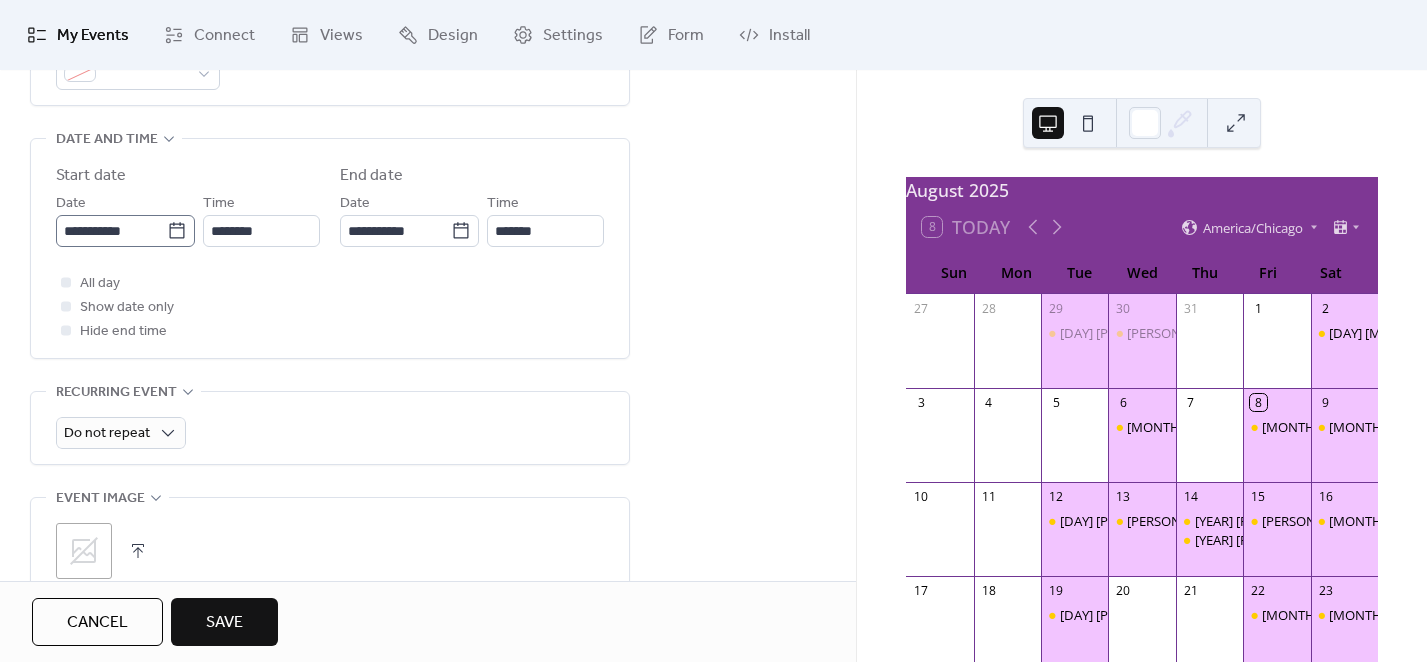 click 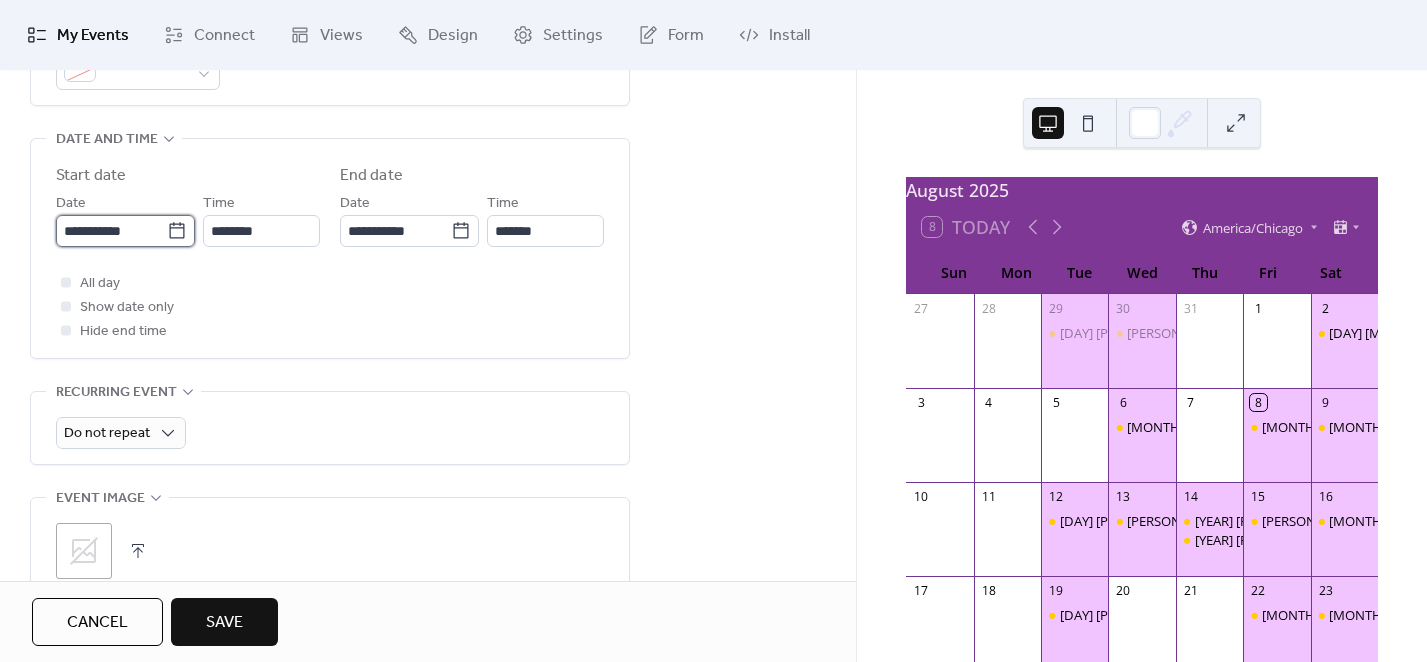 click on "**********" at bounding box center (111, 231) 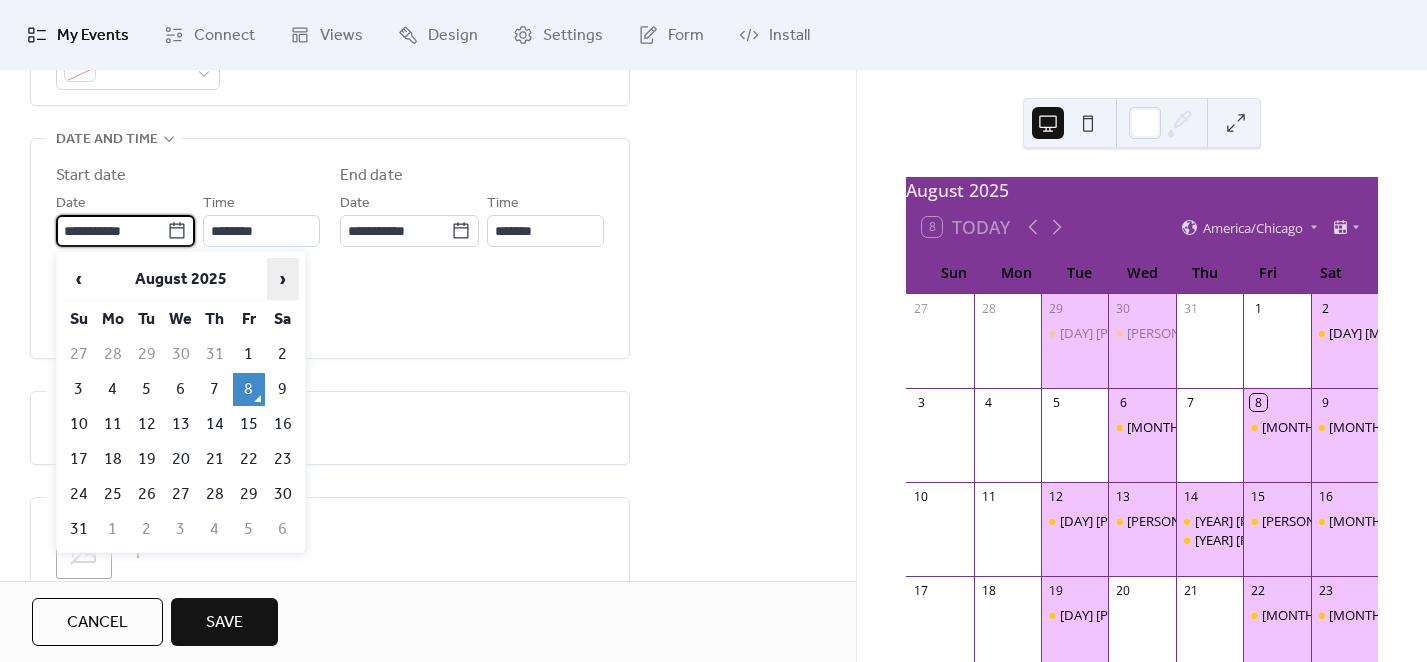 click on "›" at bounding box center [283, 279] 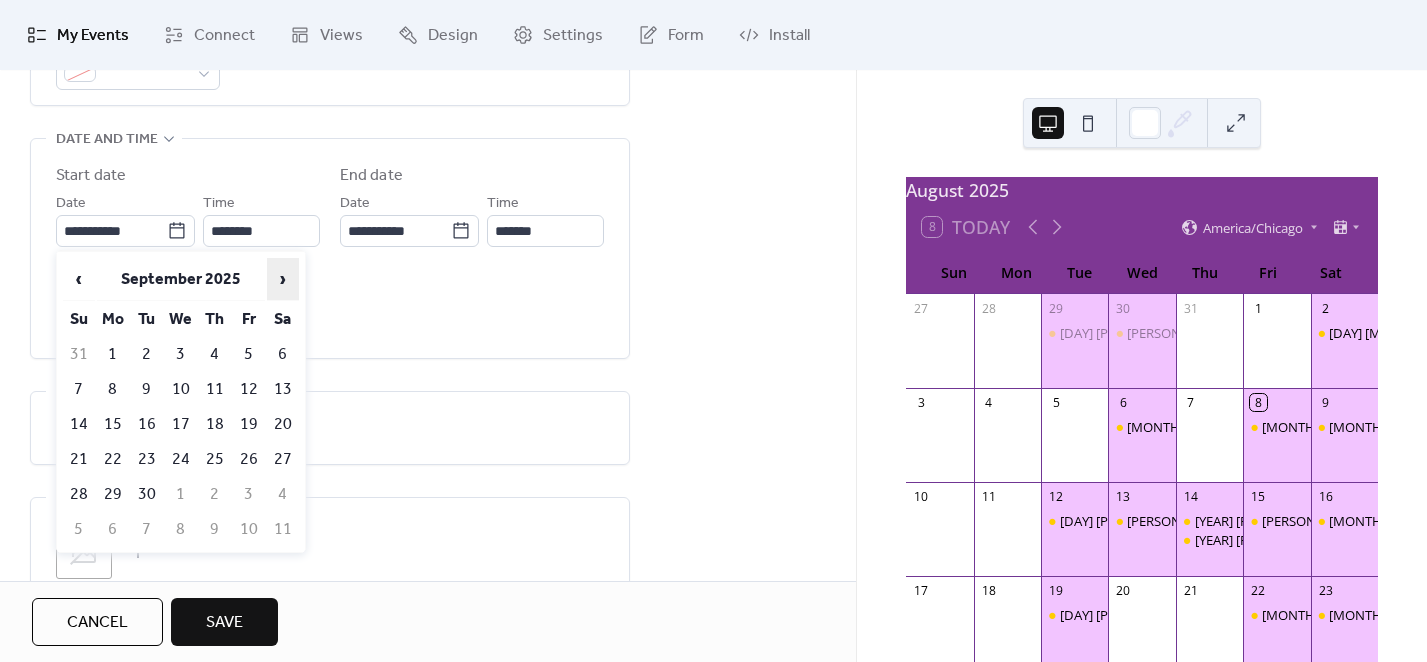 click on "›" at bounding box center (283, 279) 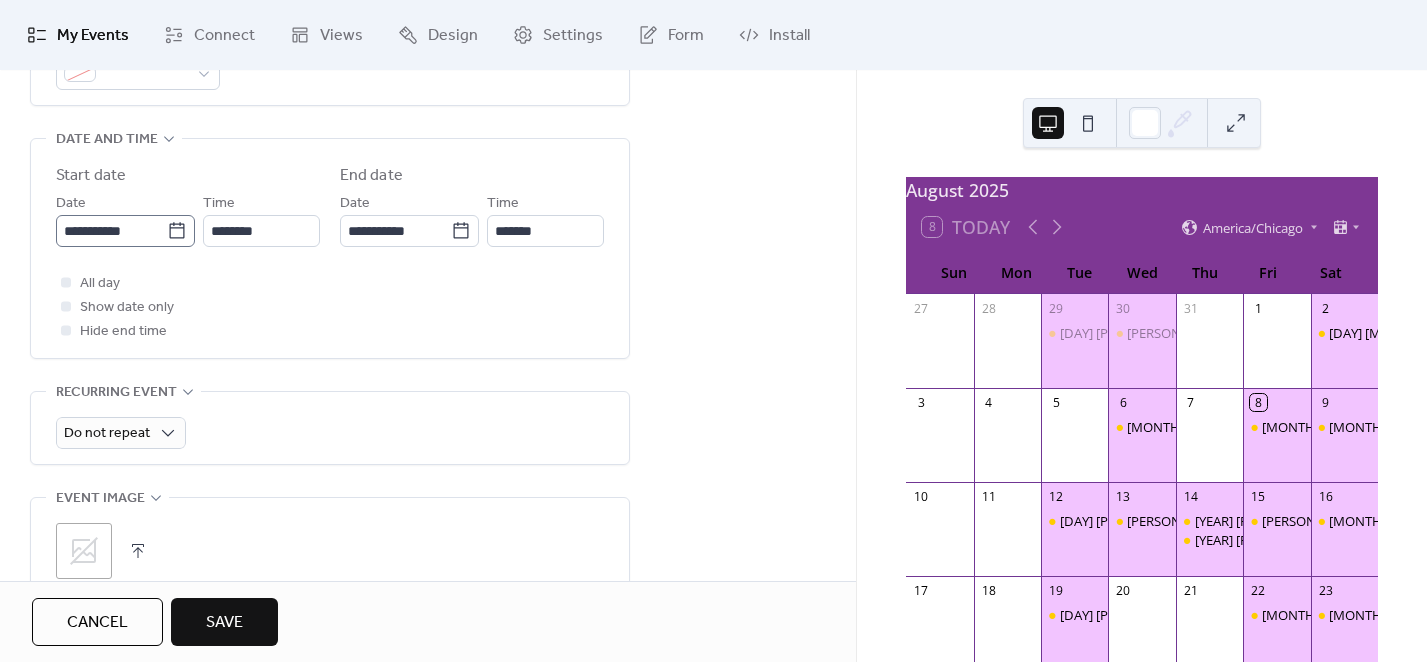 click 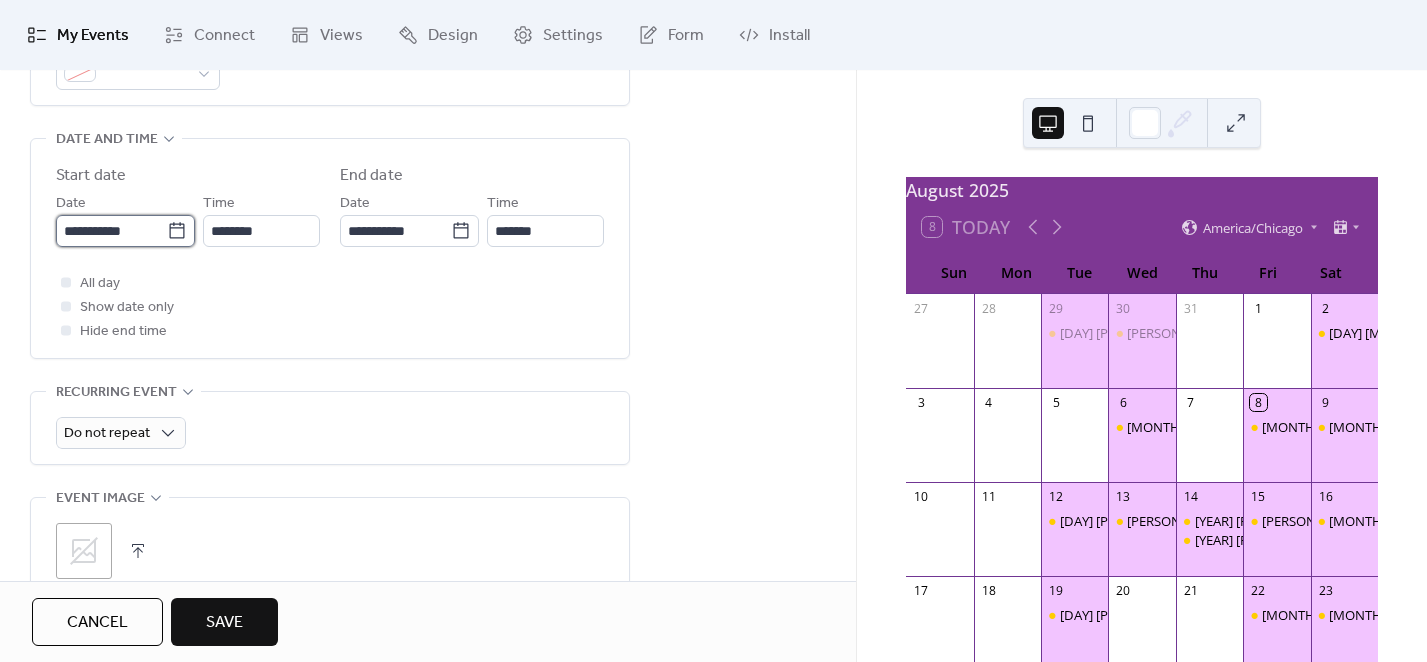 click on "**********" at bounding box center (111, 231) 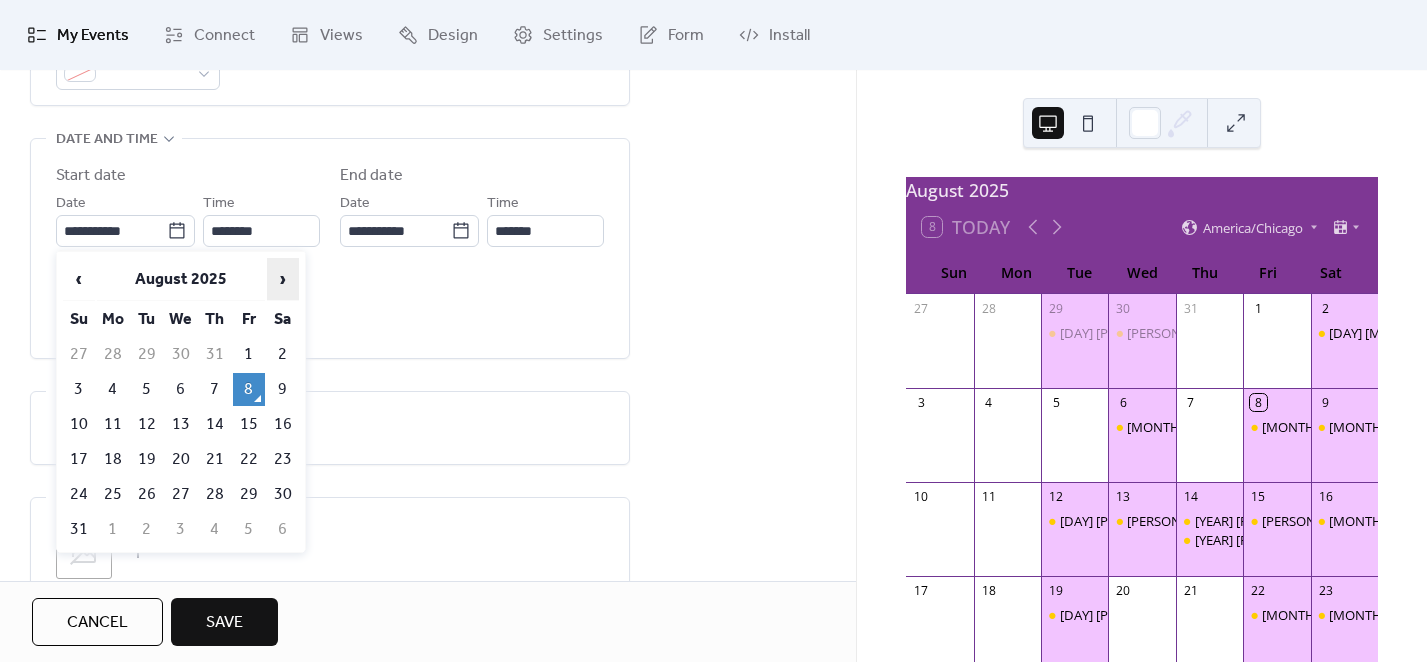 click on "›" at bounding box center [283, 279] 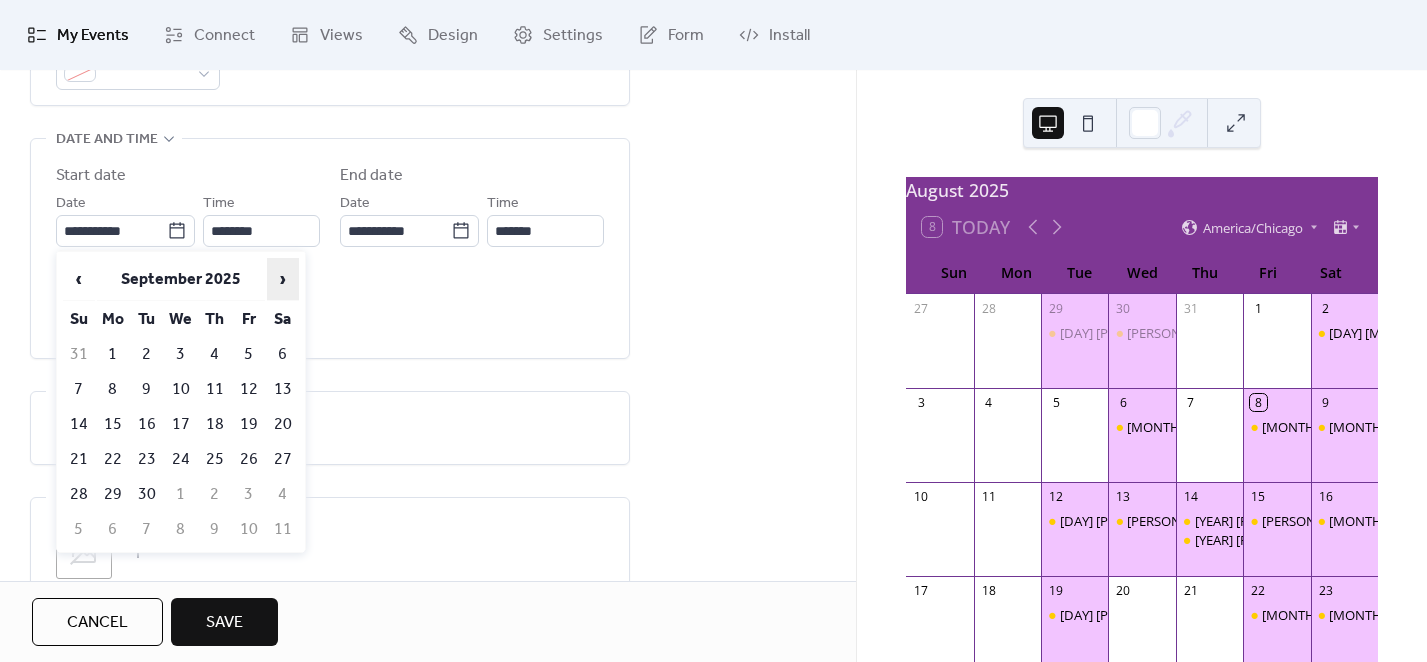 click on "›" at bounding box center (283, 279) 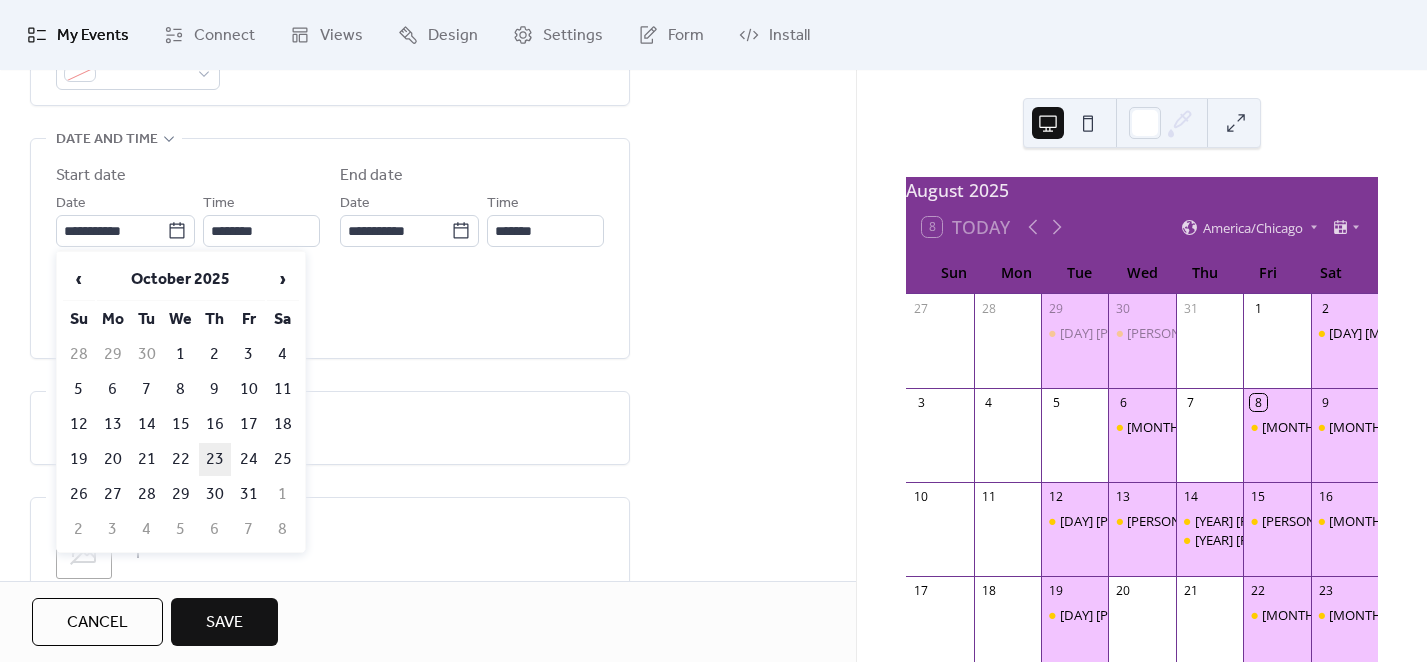 click on "23" at bounding box center (215, 459) 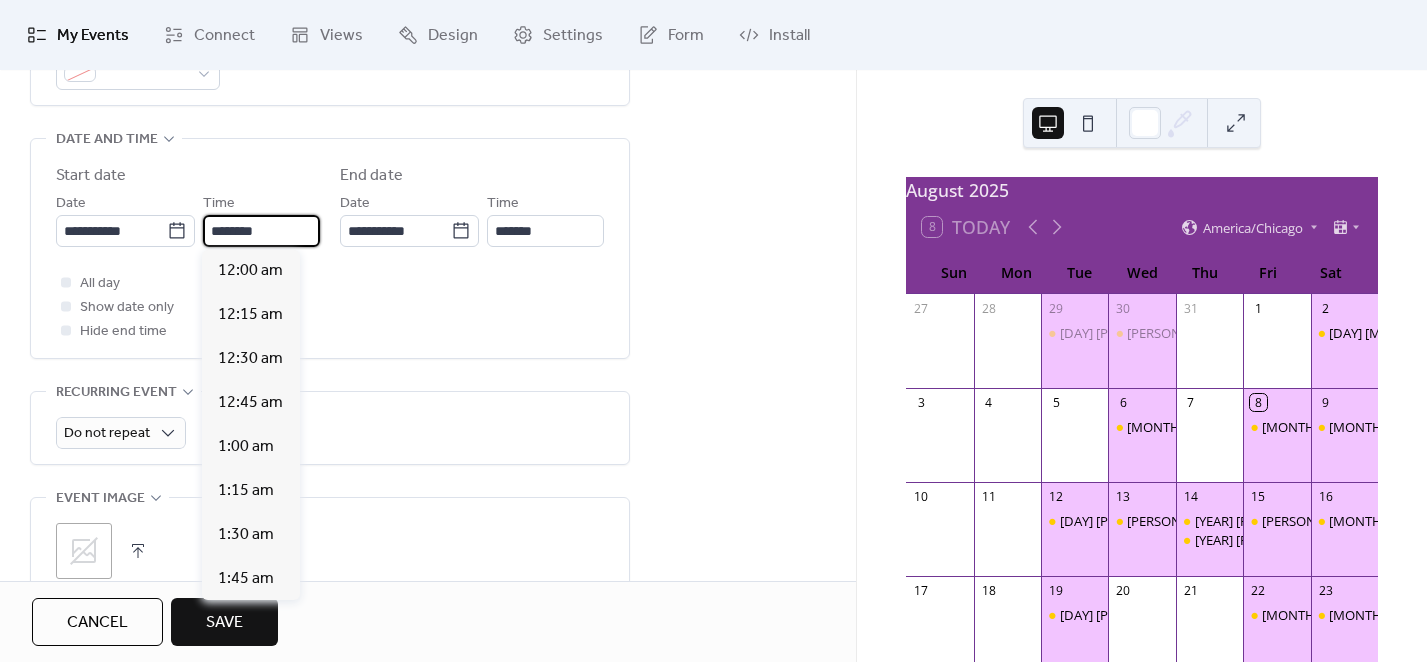 click on "********" at bounding box center [261, 231] 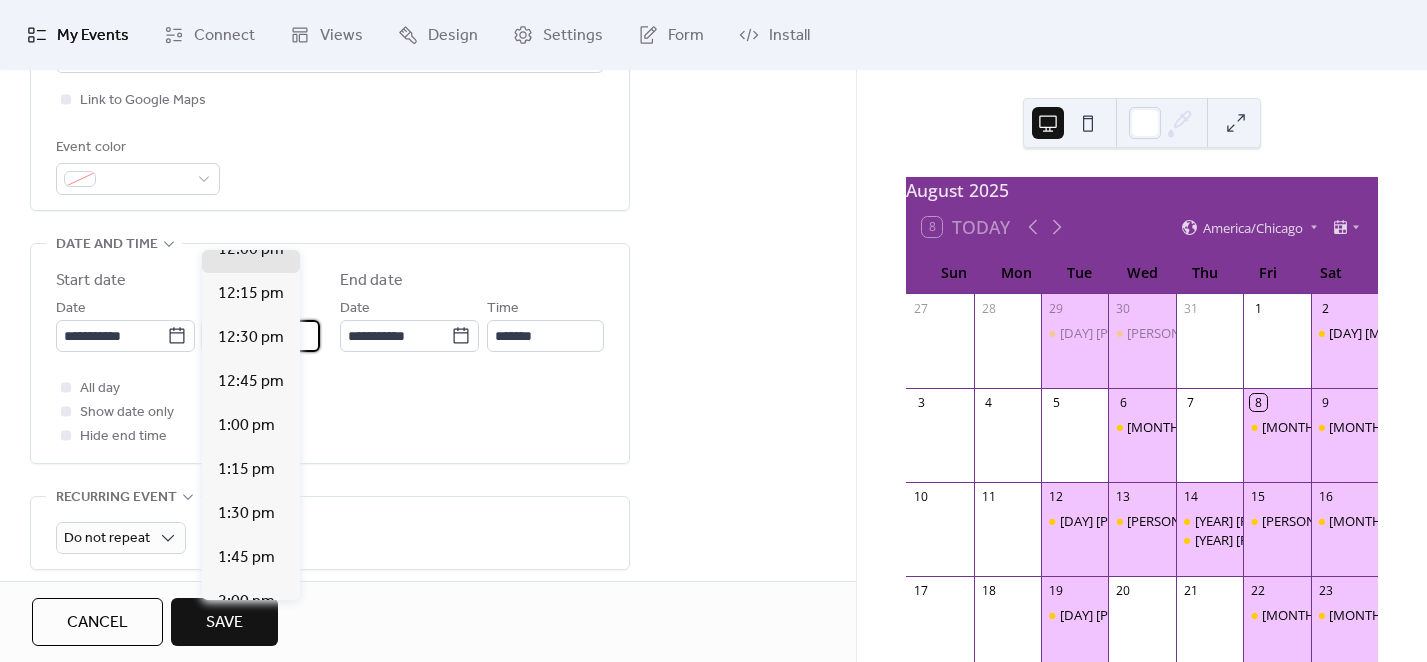scroll, scrollTop: 250, scrollLeft: 0, axis: vertical 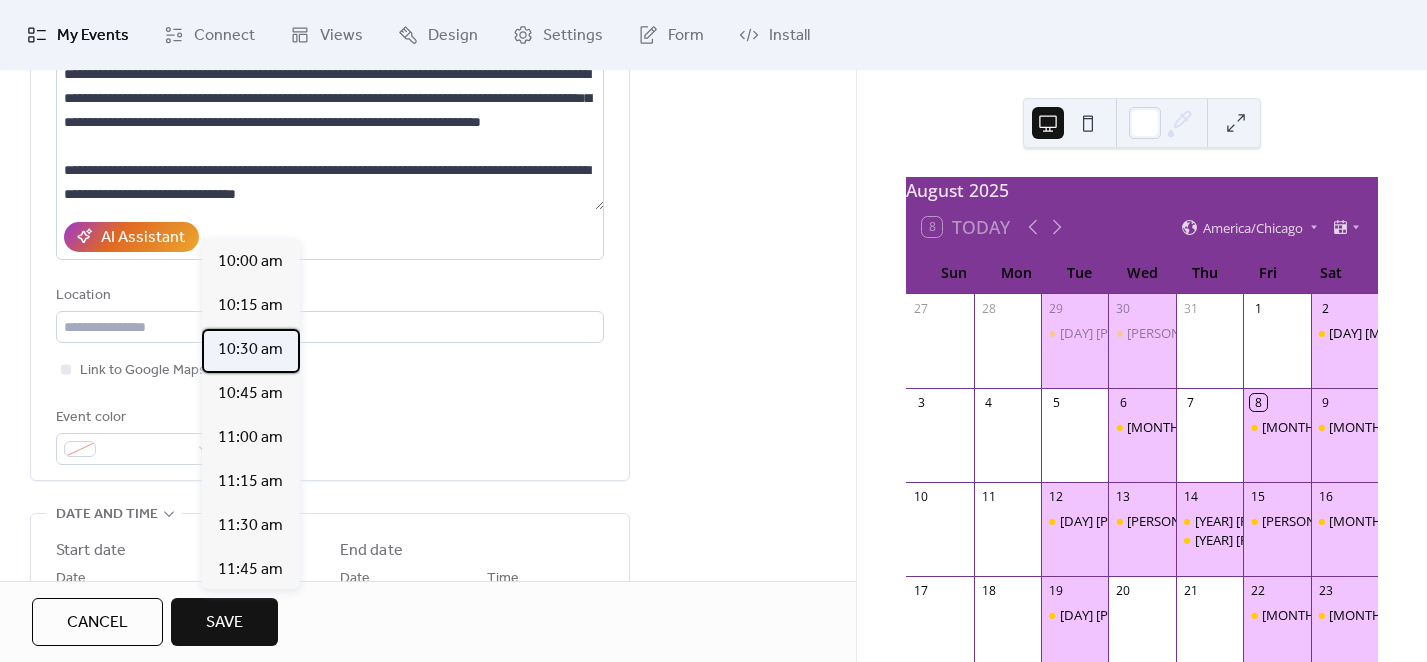 click on "10:30 am" at bounding box center (250, 350) 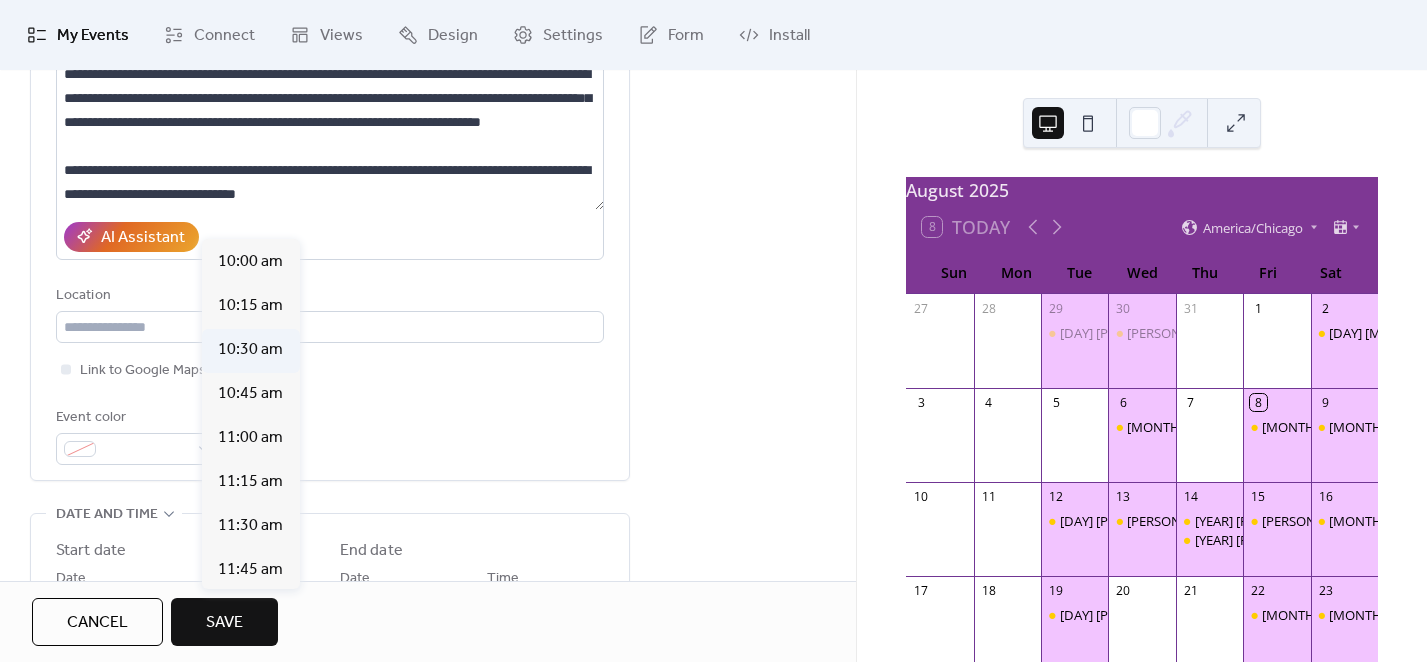 type on "********" 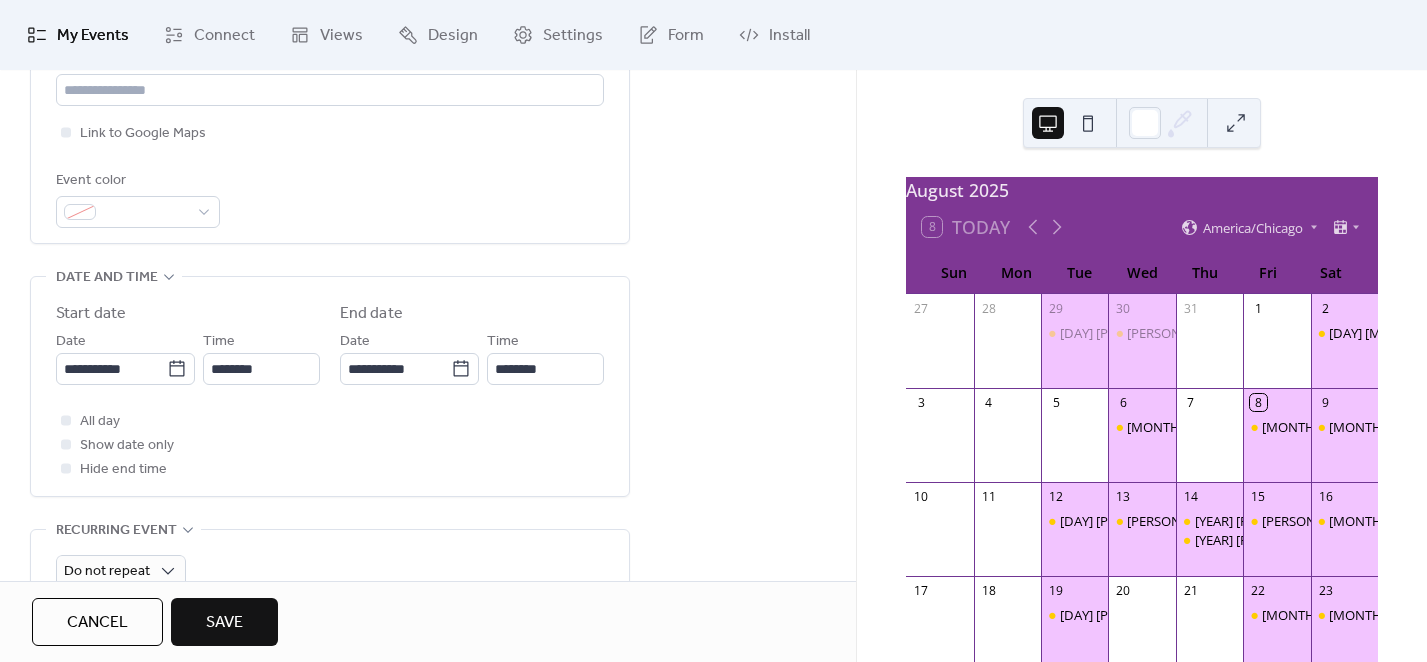 scroll, scrollTop: 500, scrollLeft: 0, axis: vertical 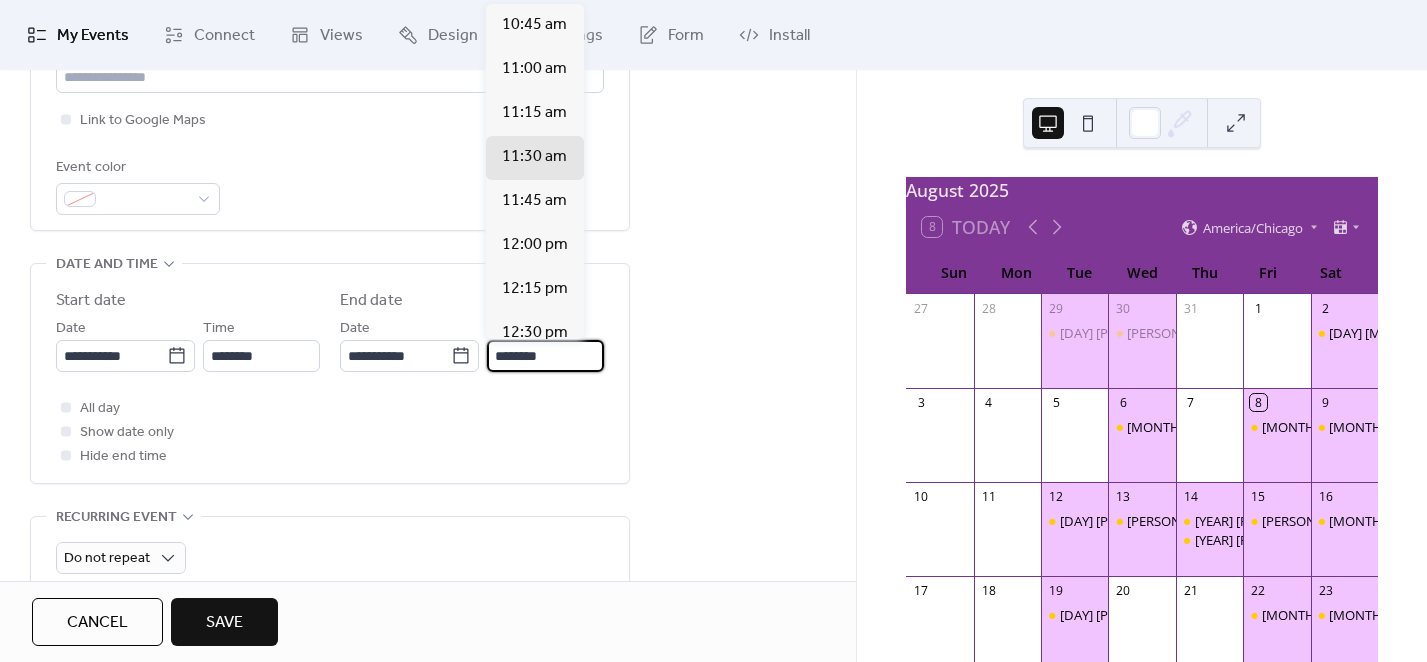 click on "********" at bounding box center (545, 356) 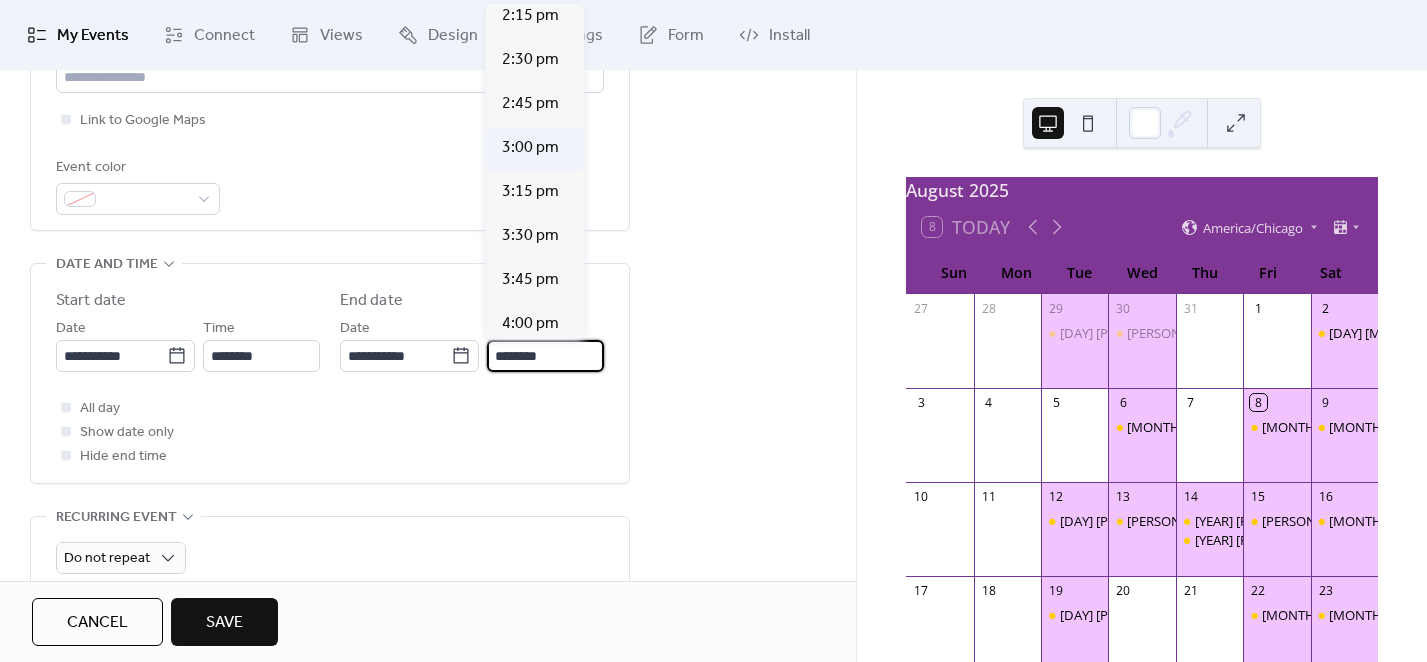 scroll, scrollTop: 750, scrollLeft: 0, axis: vertical 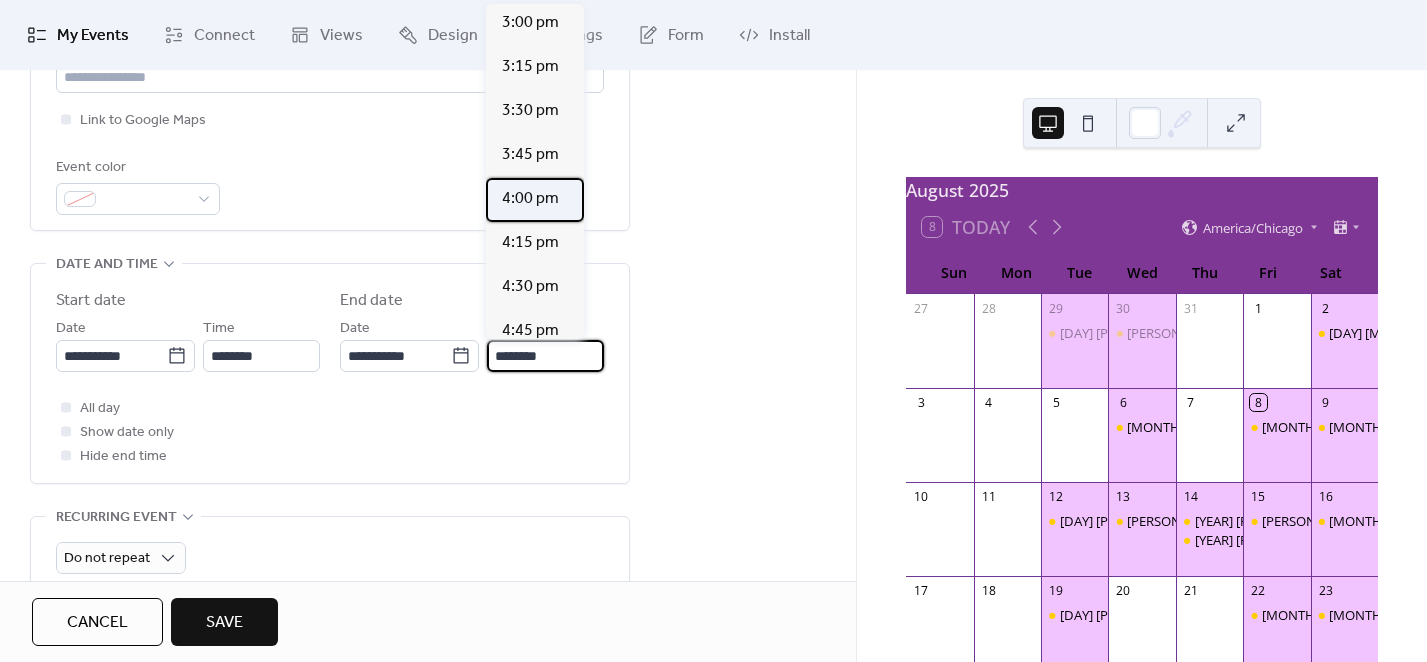 click on "4:00 pm" at bounding box center [530, 199] 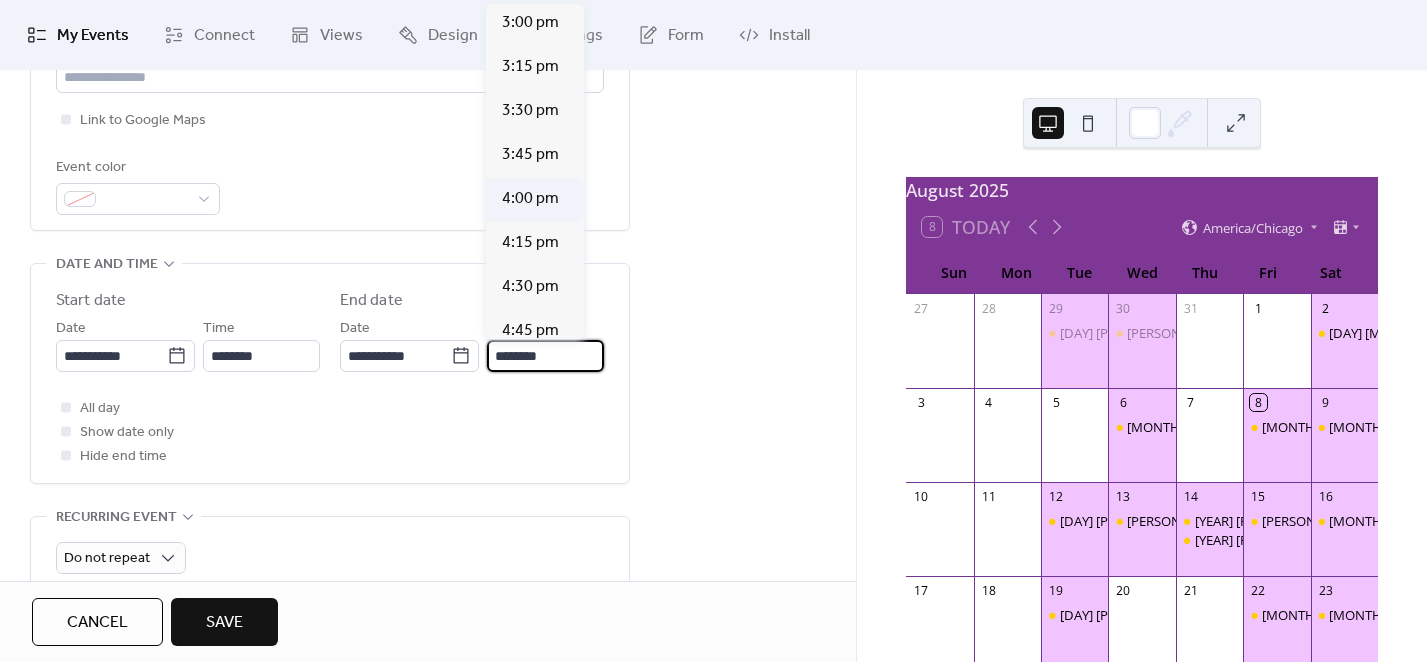 type on "*******" 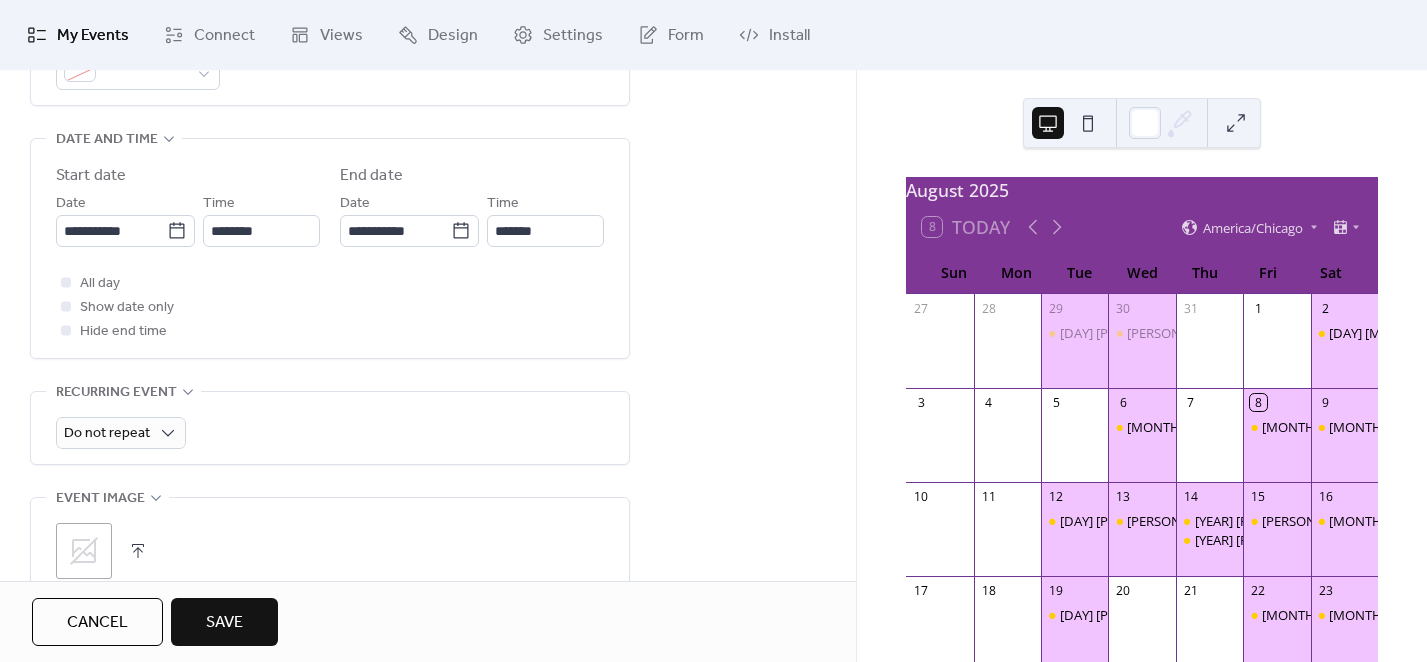 scroll, scrollTop: 750, scrollLeft: 0, axis: vertical 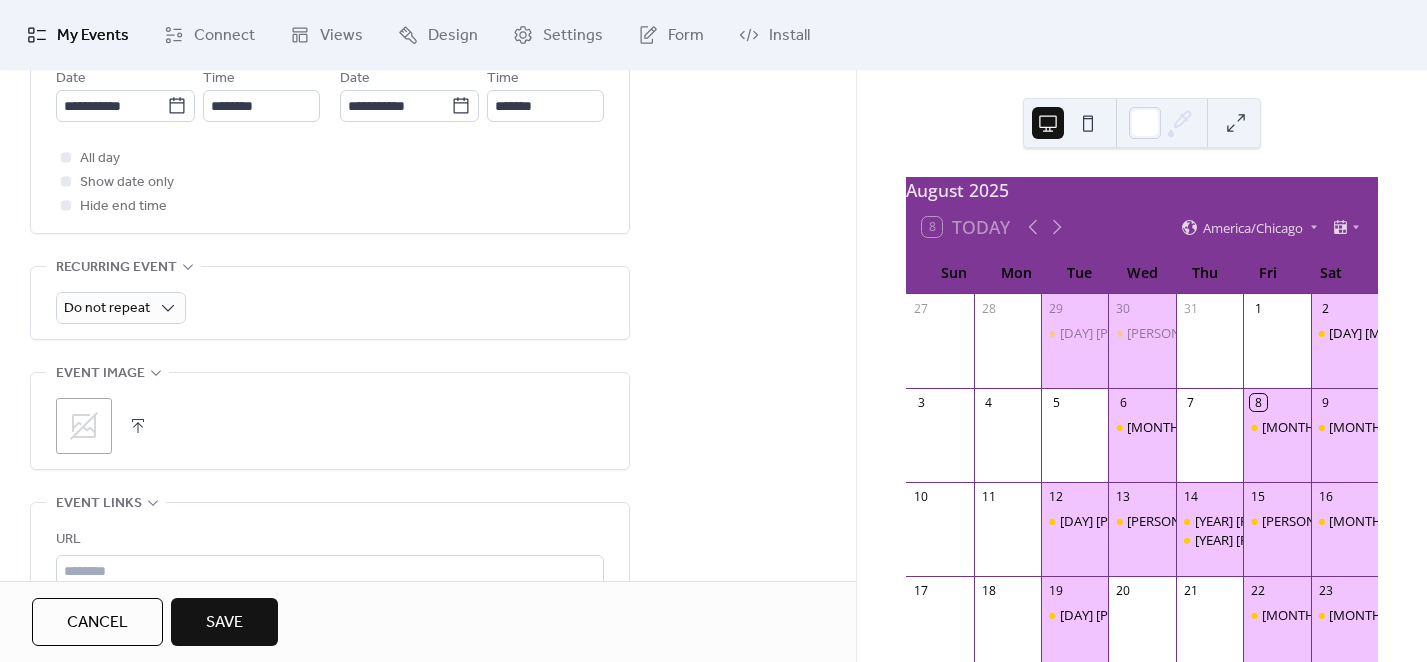 click at bounding box center (138, 426) 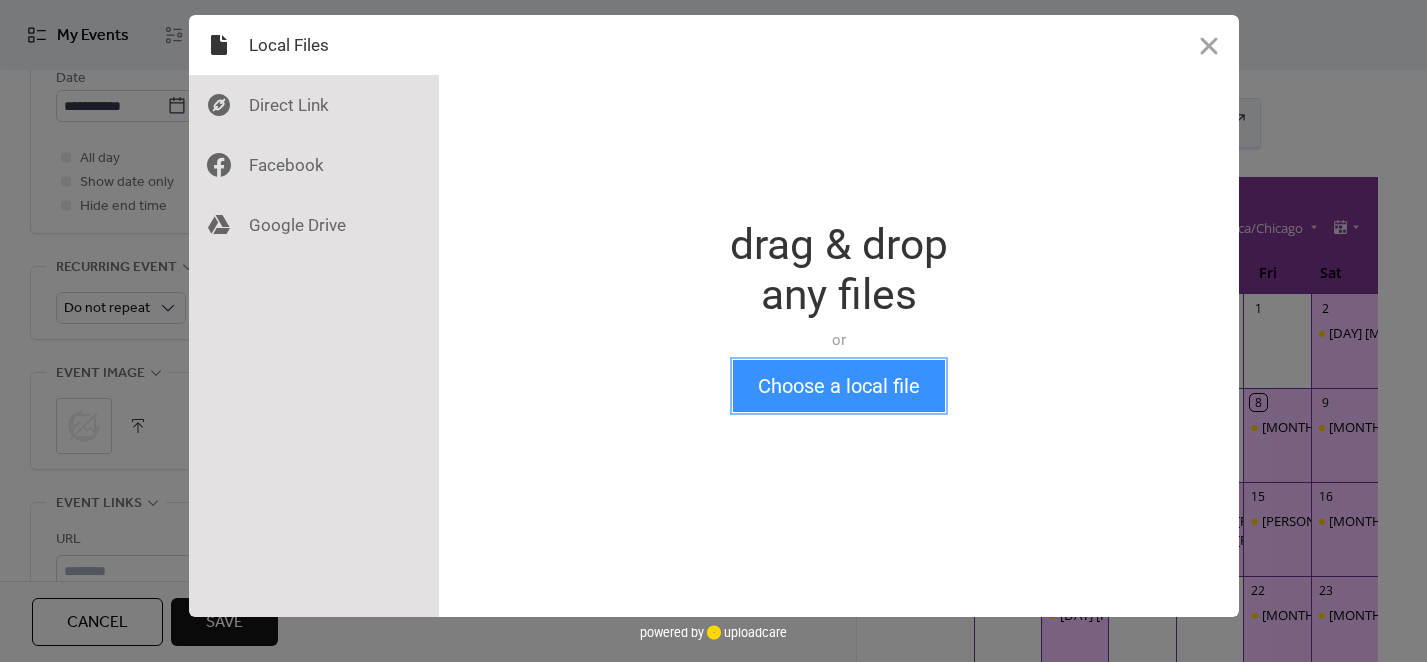click on "Choose a local file" at bounding box center [839, 386] 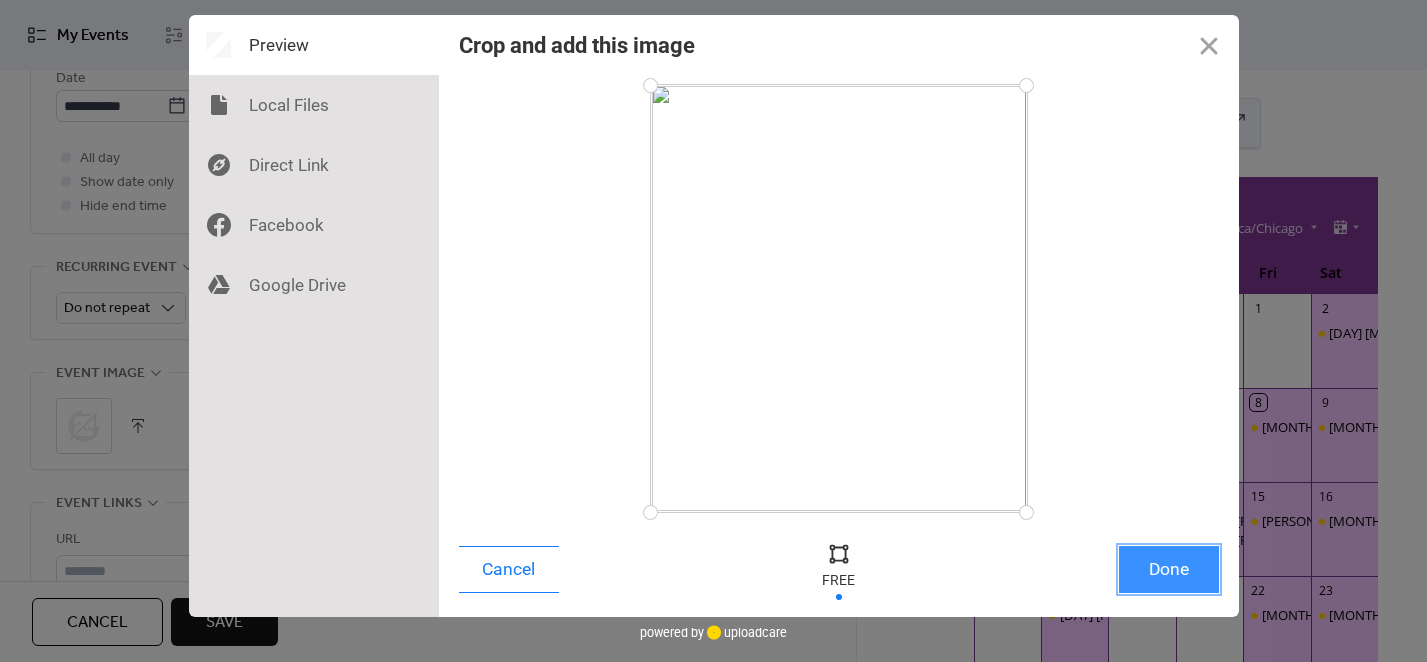 click on "Done" at bounding box center (1169, 569) 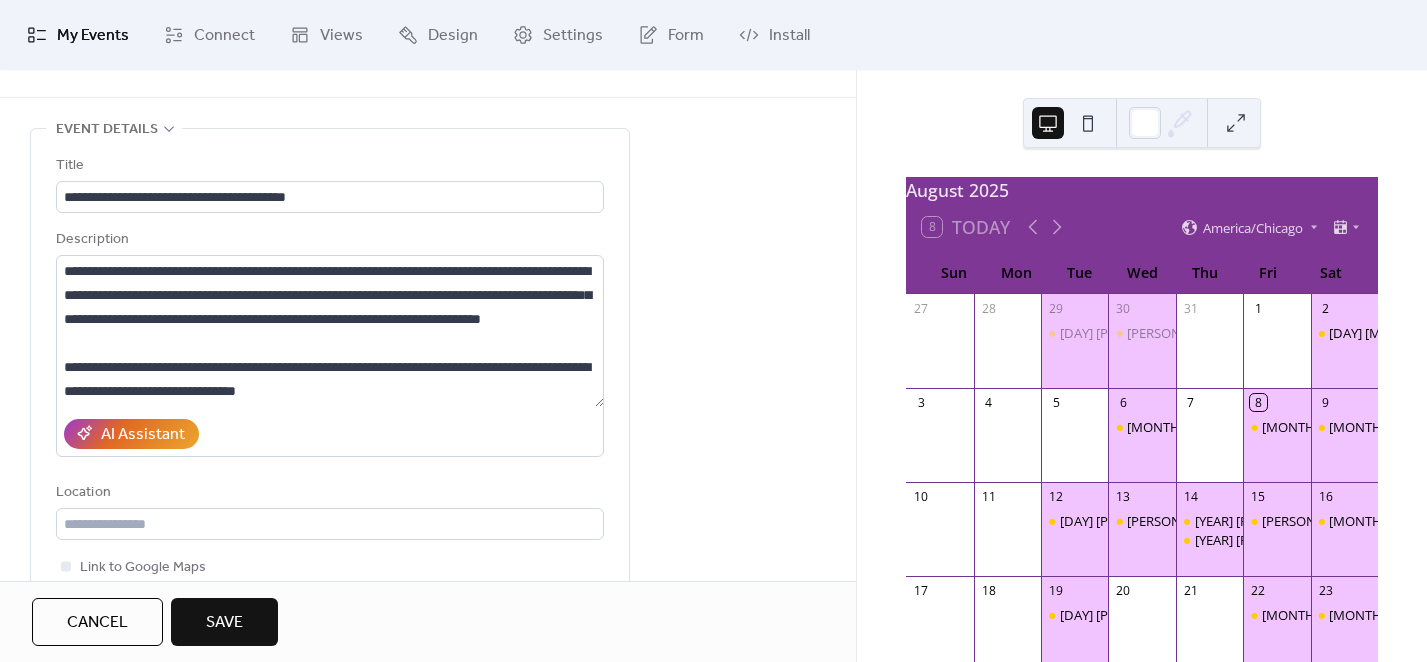 scroll, scrollTop: 0, scrollLeft: 0, axis: both 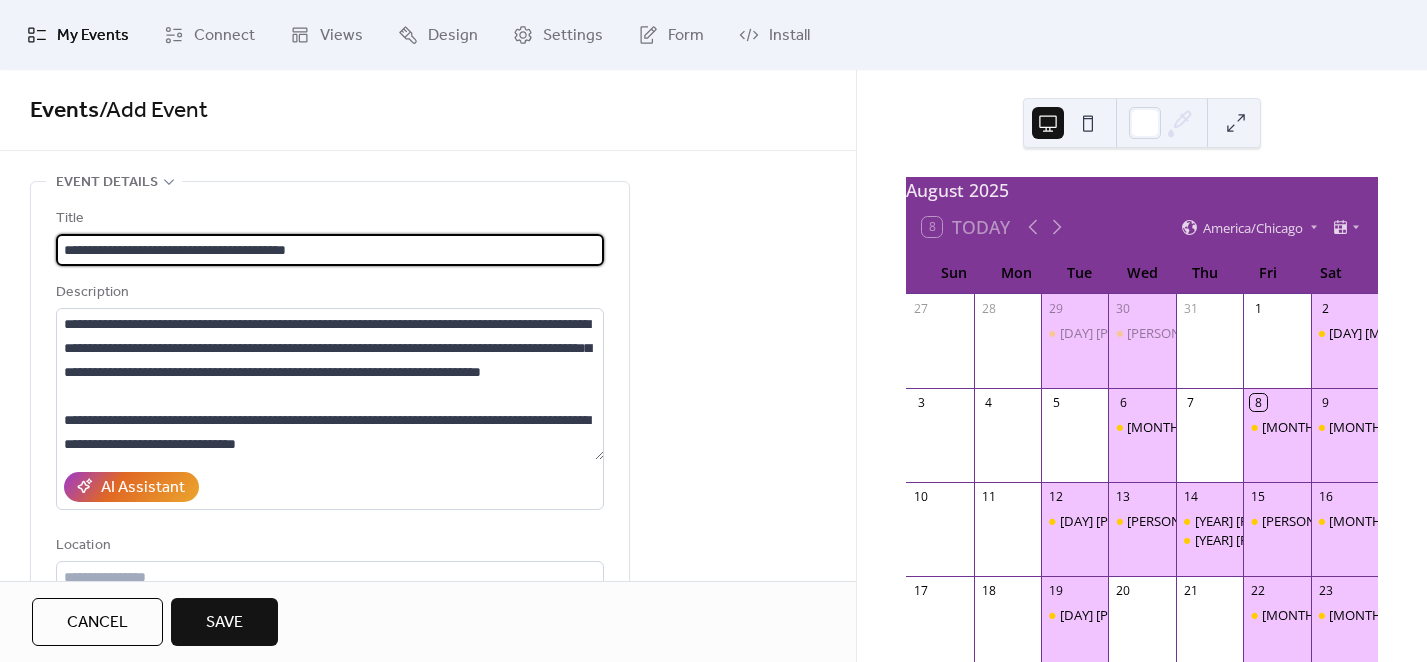 drag, startPoint x: 350, startPoint y: 239, endPoint x: 378, endPoint y: 244, distance: 28.442924 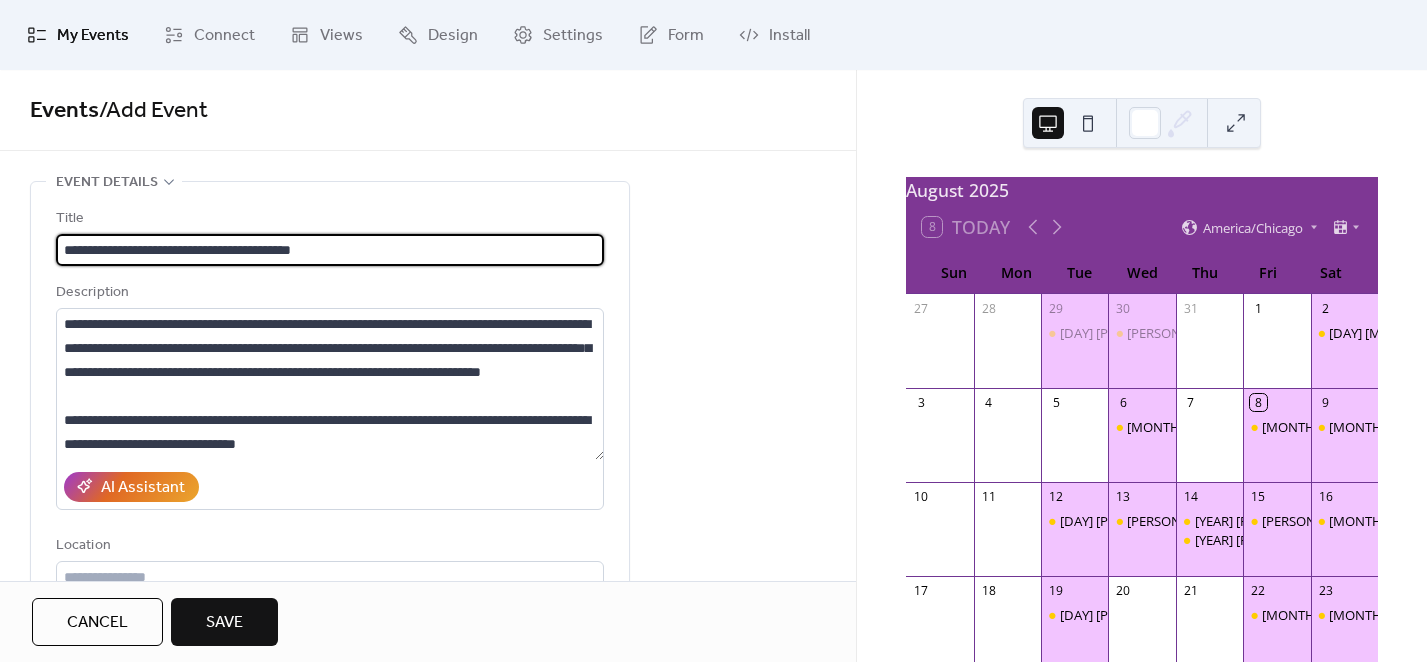 drag, startPoint x: 385, startPoint y: 245, endPoint x: 411, endPoint y: 263, distance: 31.622776 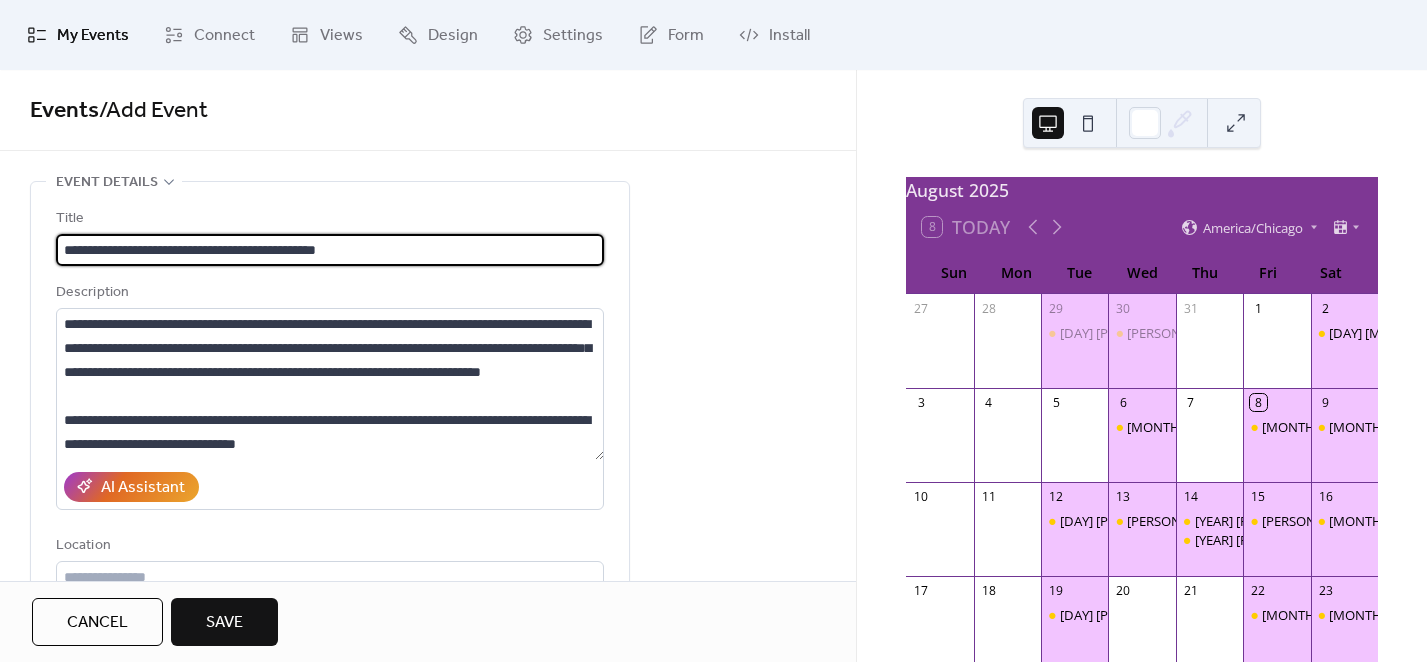 click on "Description" at bounding box center (328, 293) 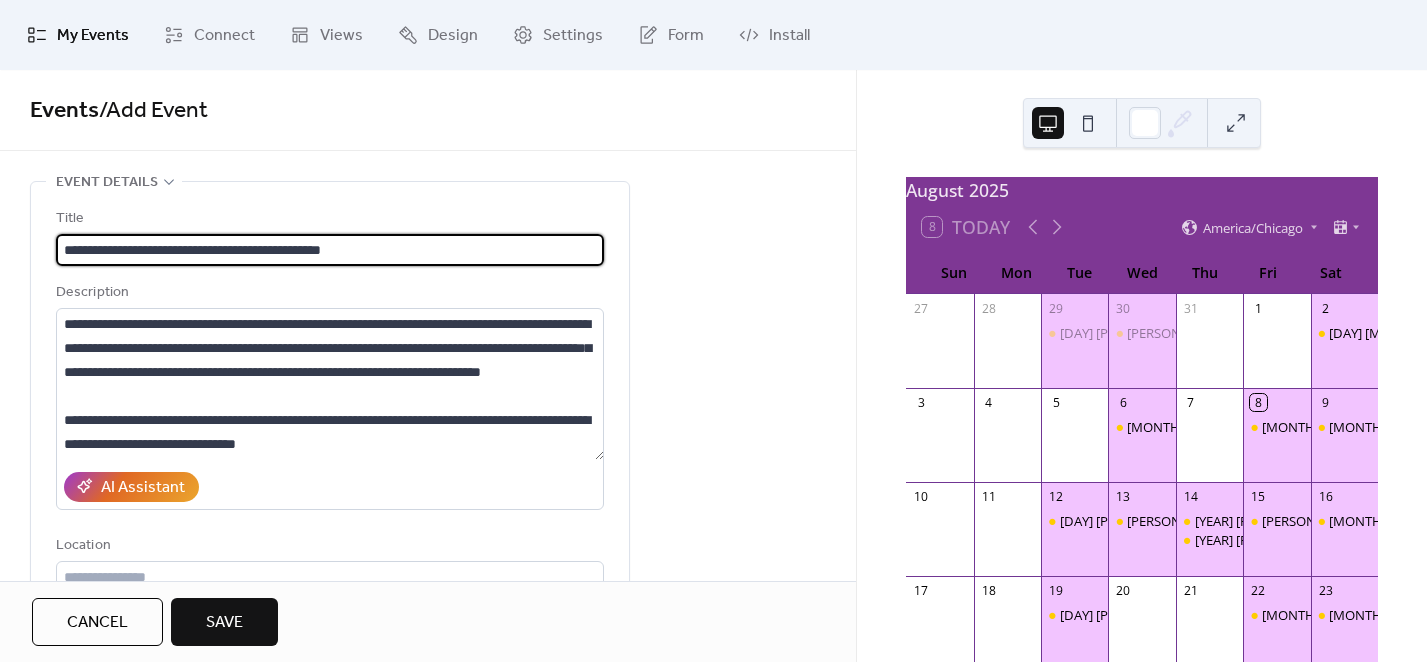 click on "**********" at bounding box center (330, 250) 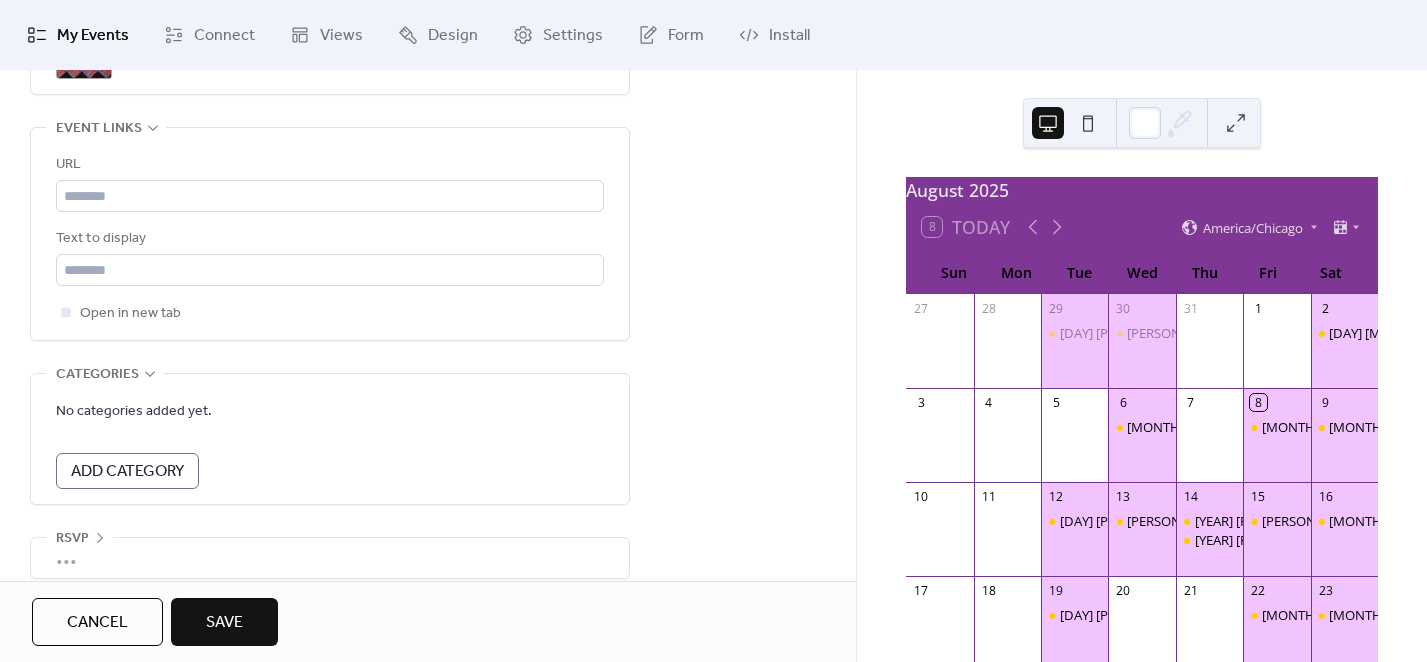 scroll, scrollTop: 1146, scrollLeft: 0, axis: vertical 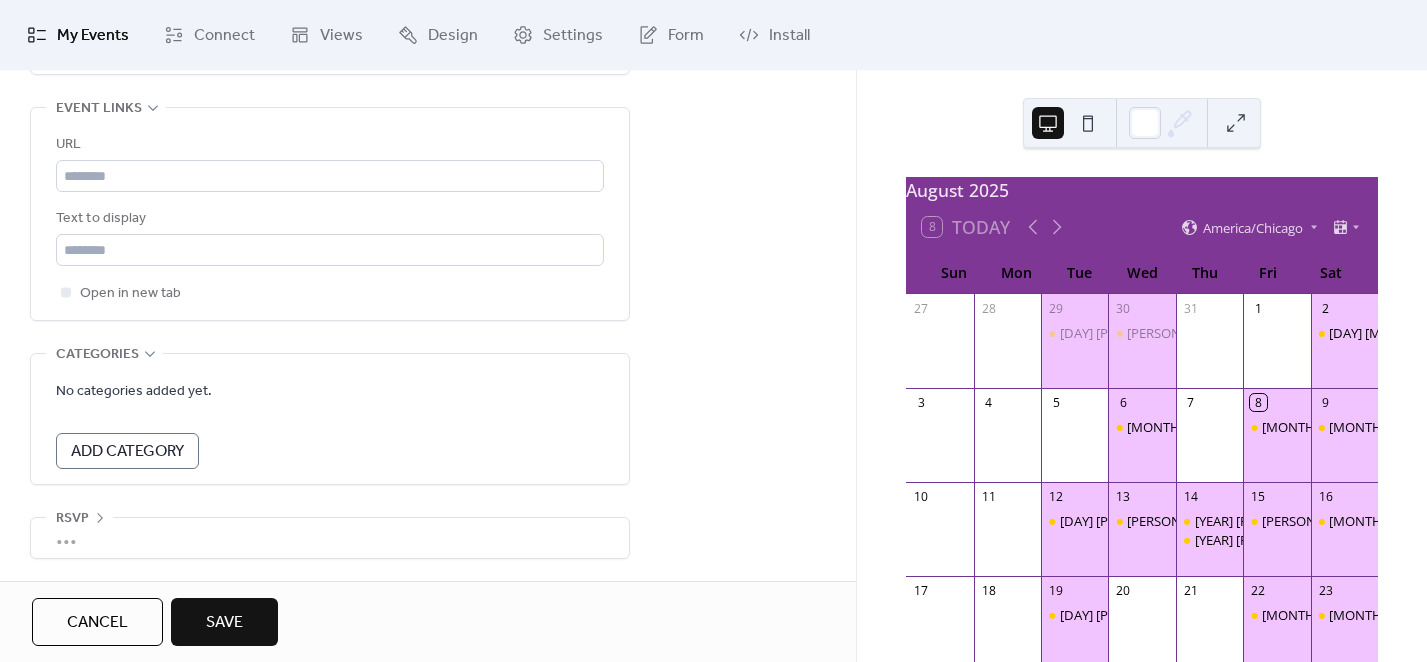 type on "**********" 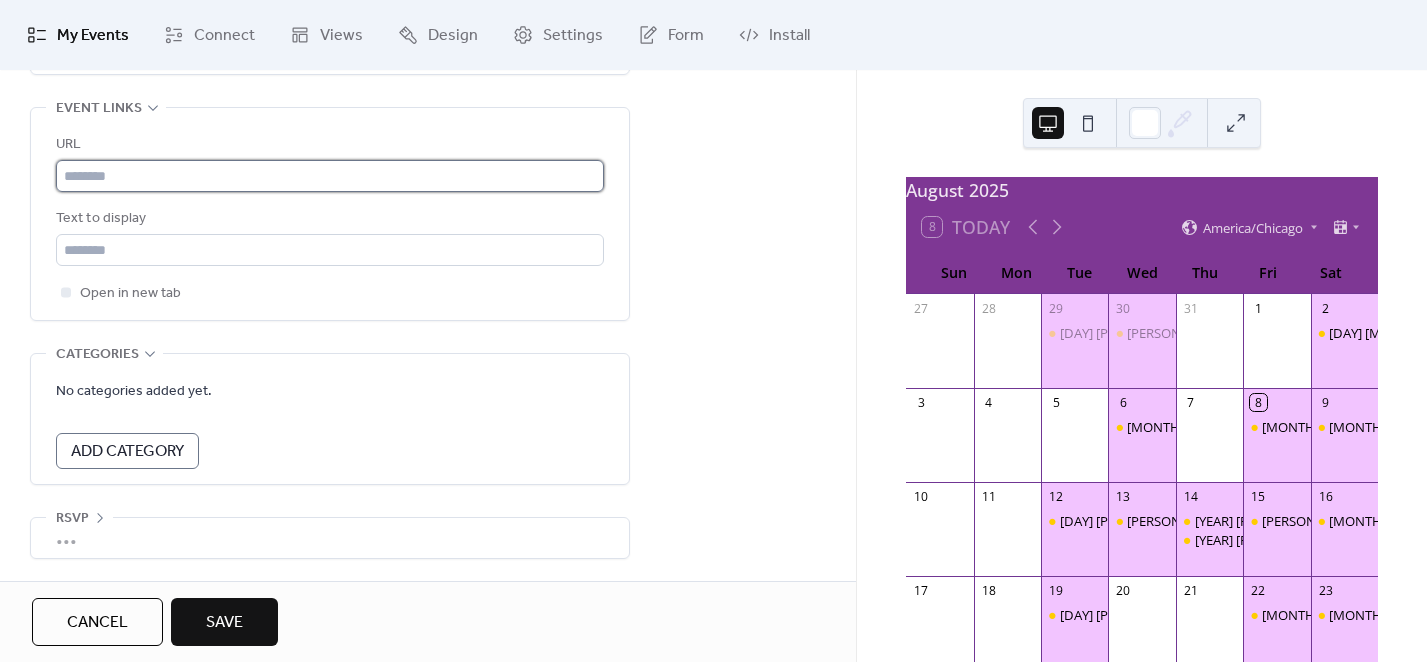 click at bounding box center [330, 176] 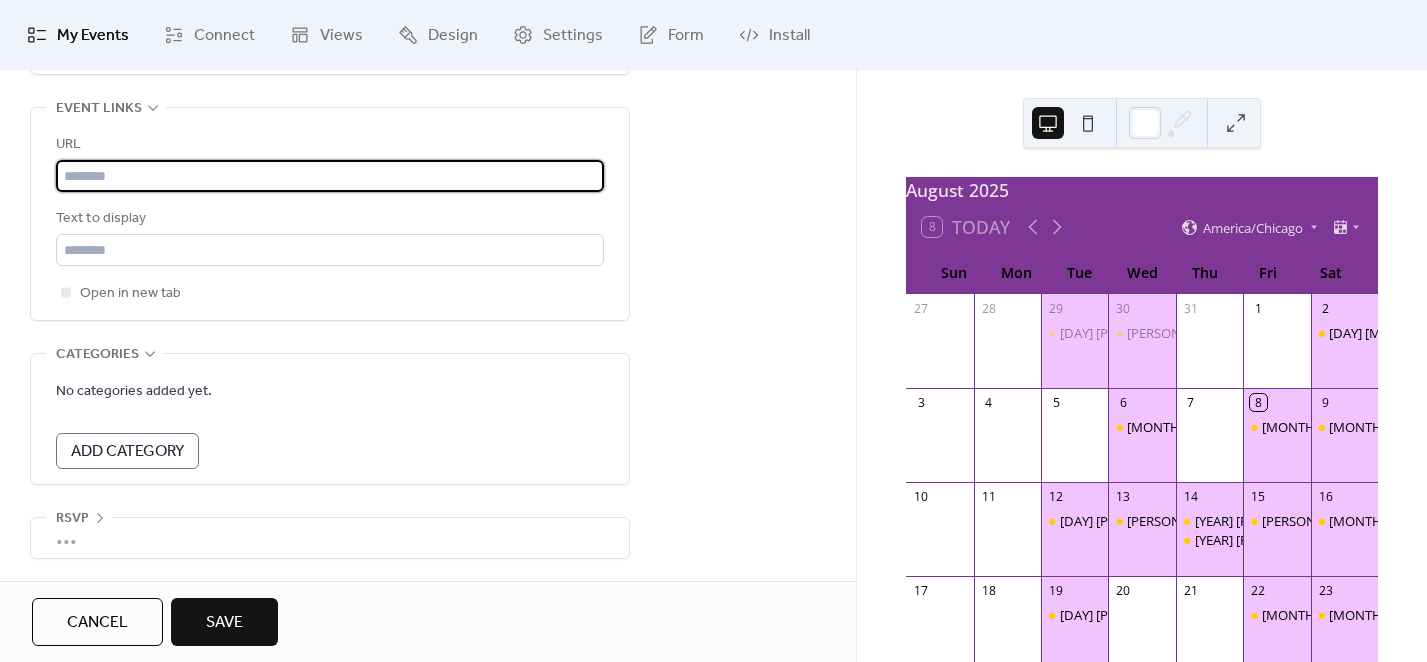click at bounding box center (330, 176) 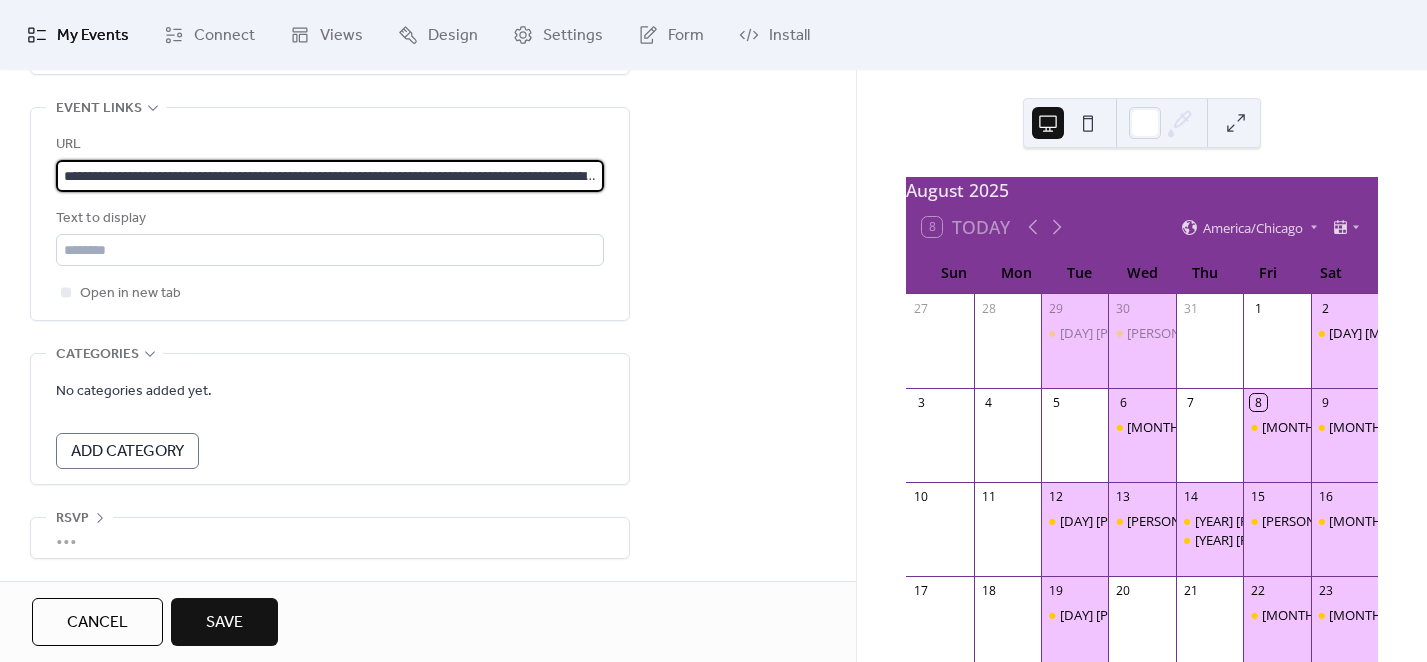 scroll, scrollTop: 0, scrollLeft: 250, axis: horizontal 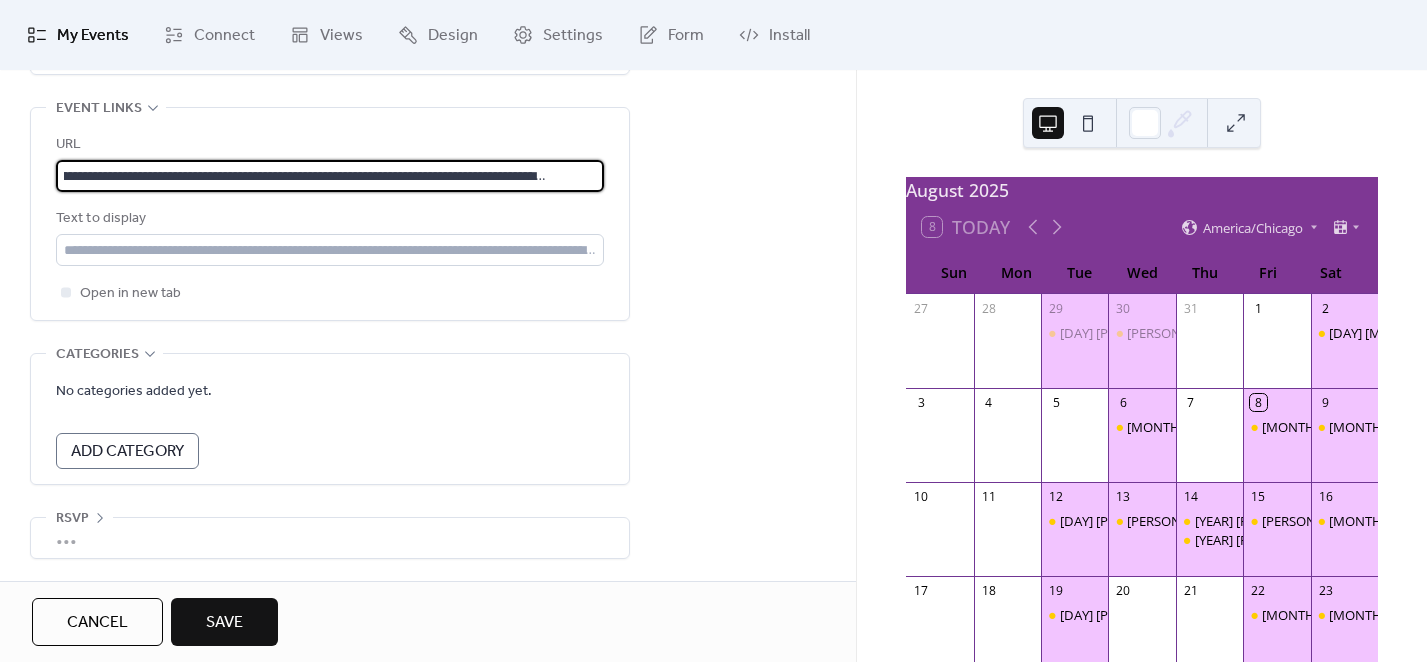 type on "**********" 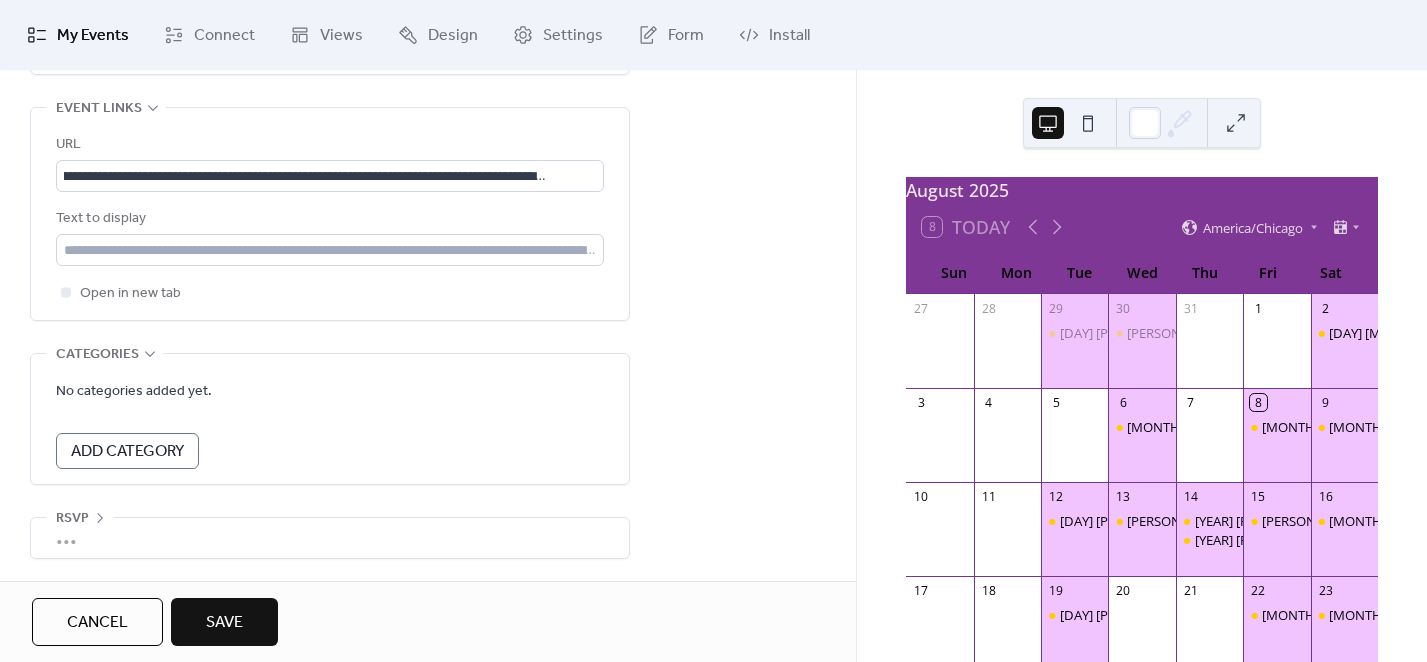 scroll, scrollTop: 0, scrollLeft: 0, axis: both 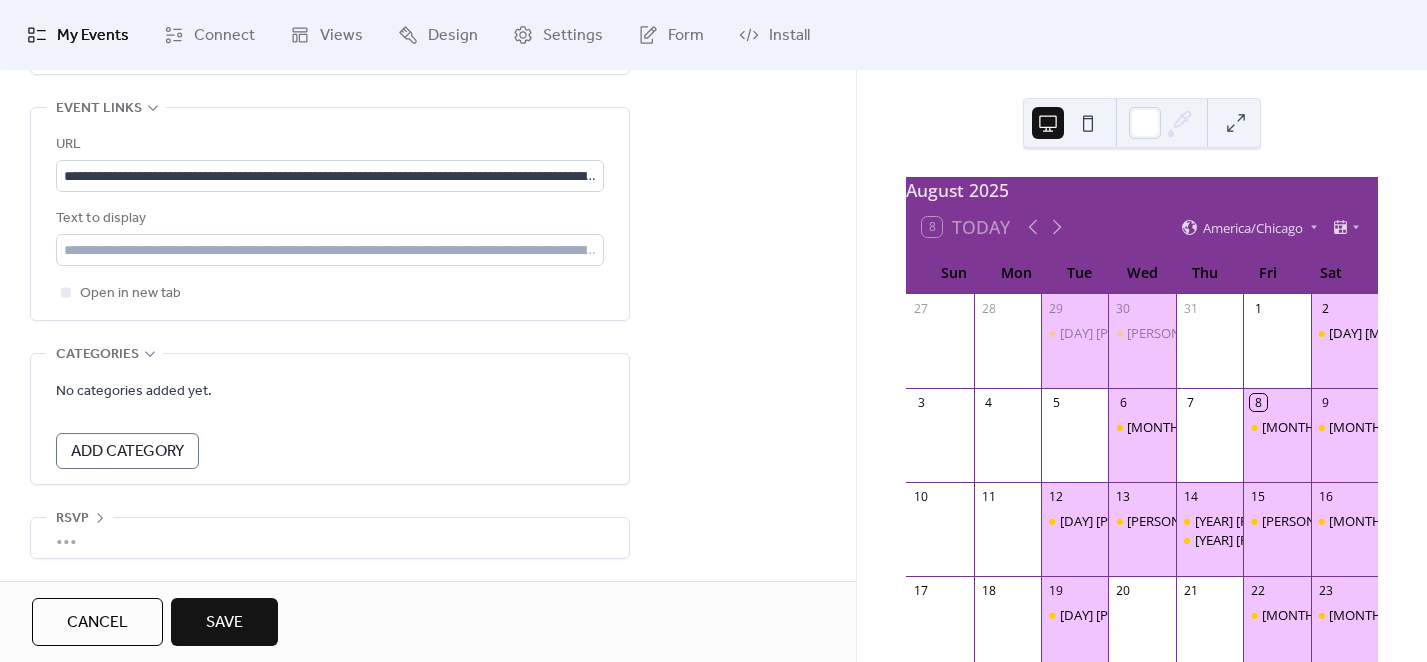 click on "**********" at bounding box center [428, -192] 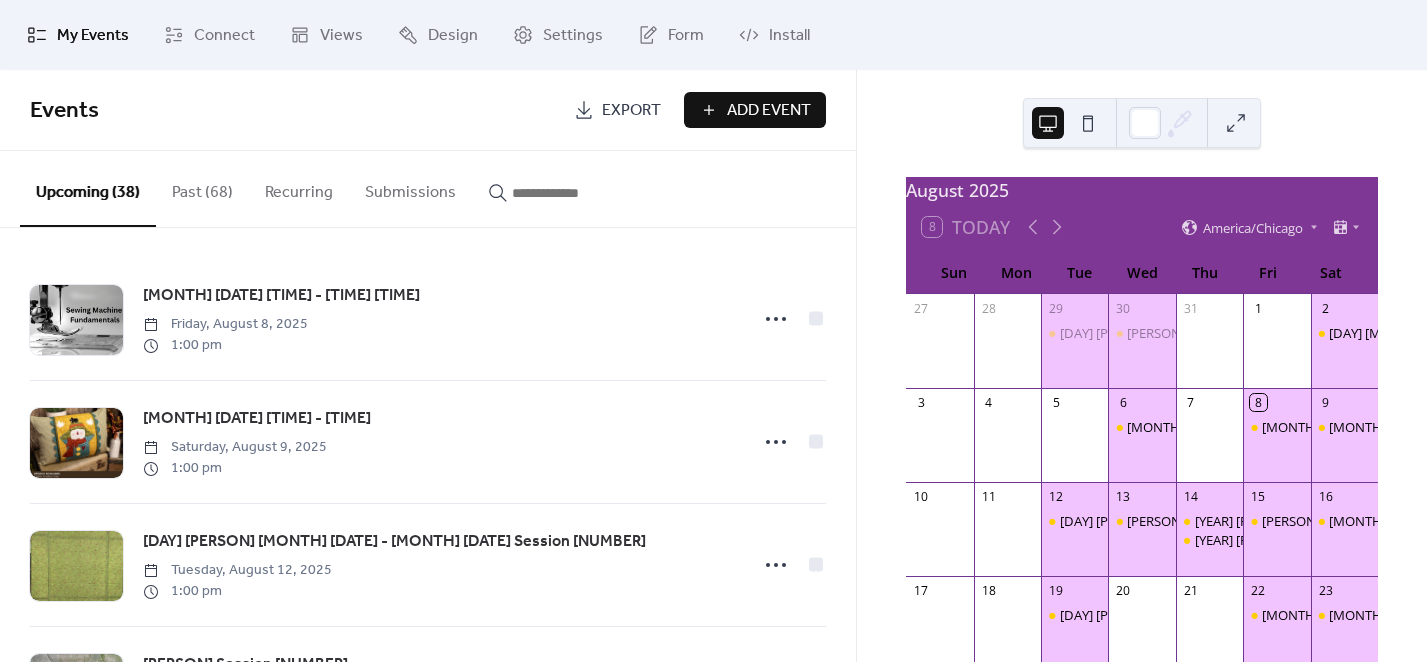 click at bounding box center (572, 193) 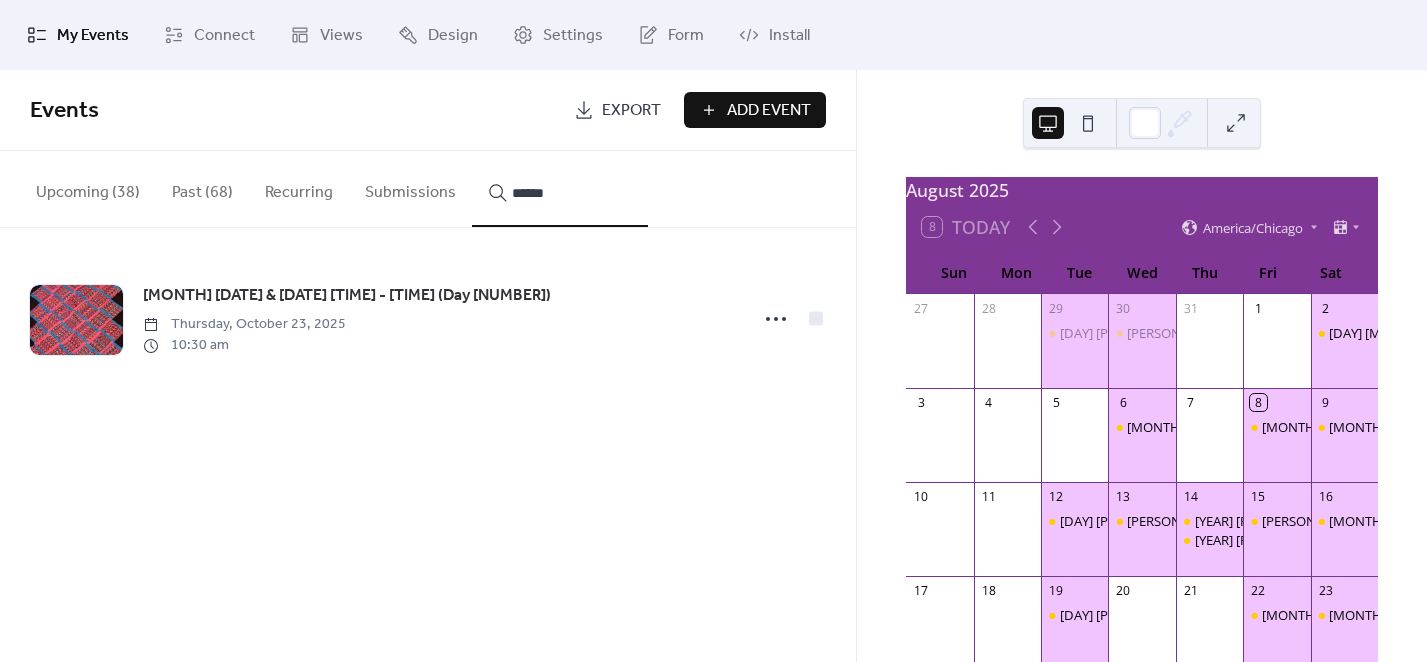 type on "******" 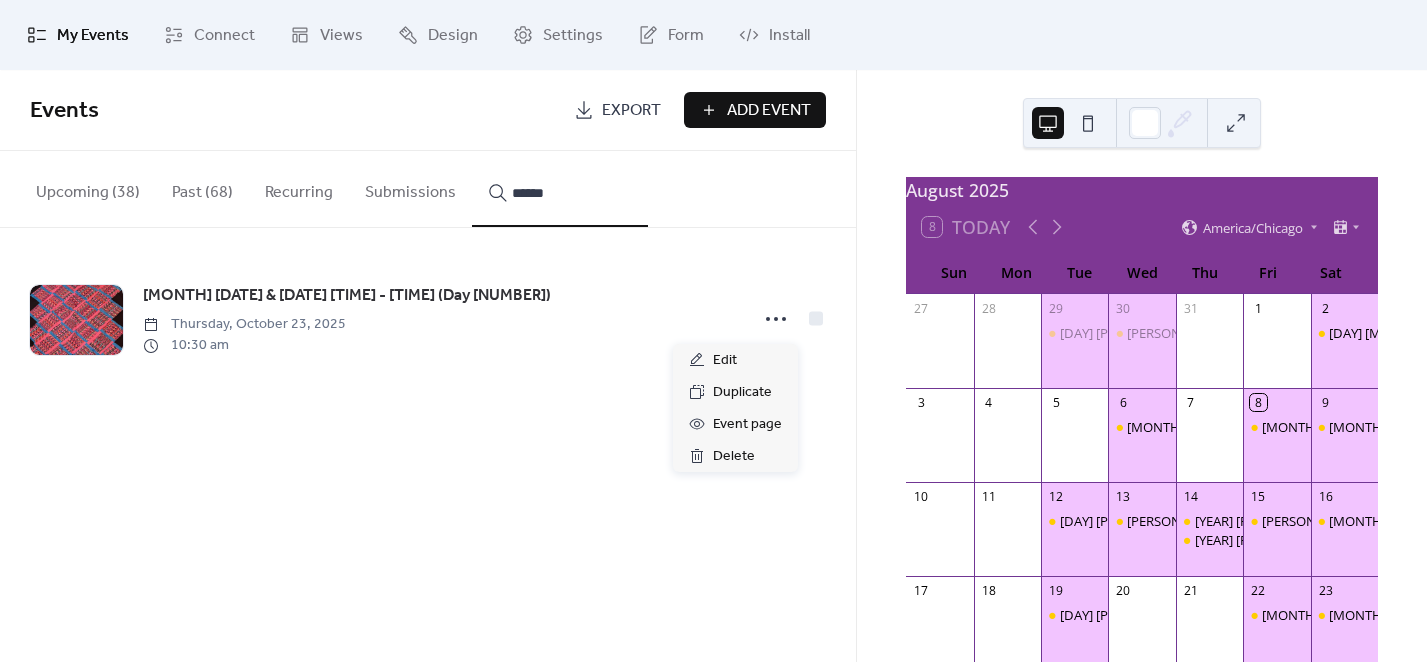 click 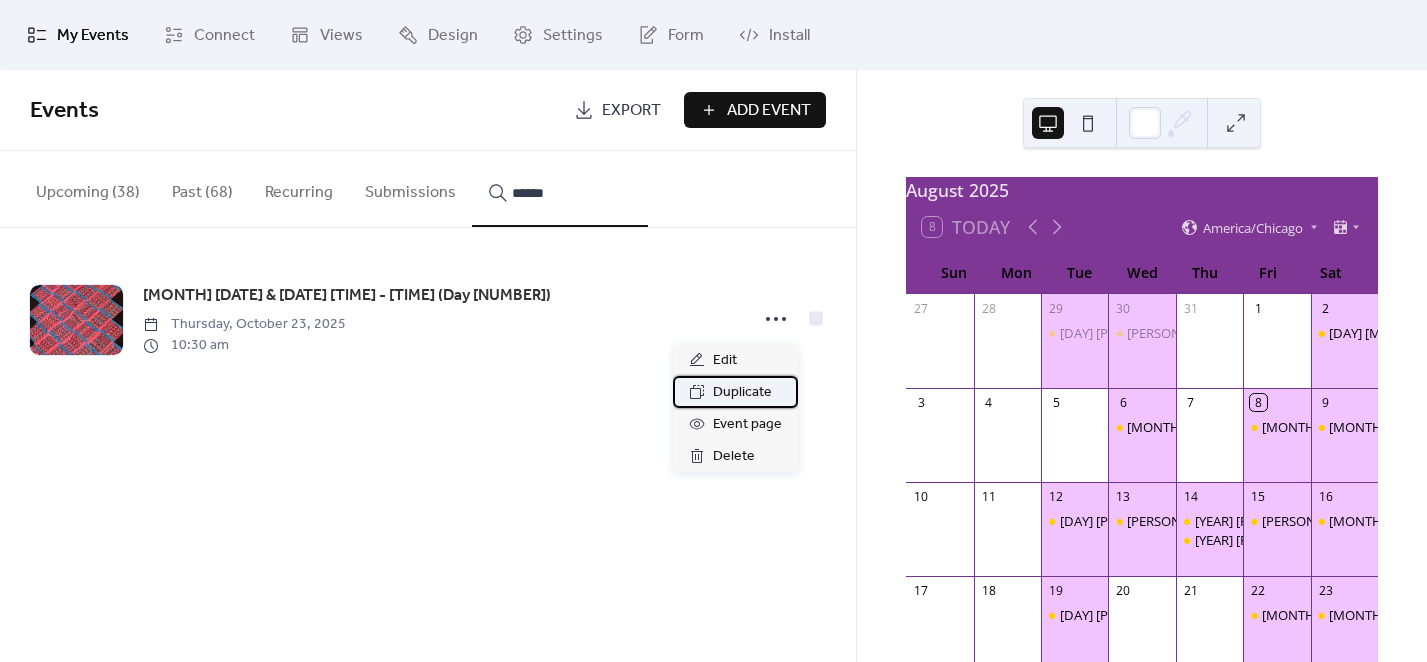 click on "Duplicate" at bounding box center [742, 393] 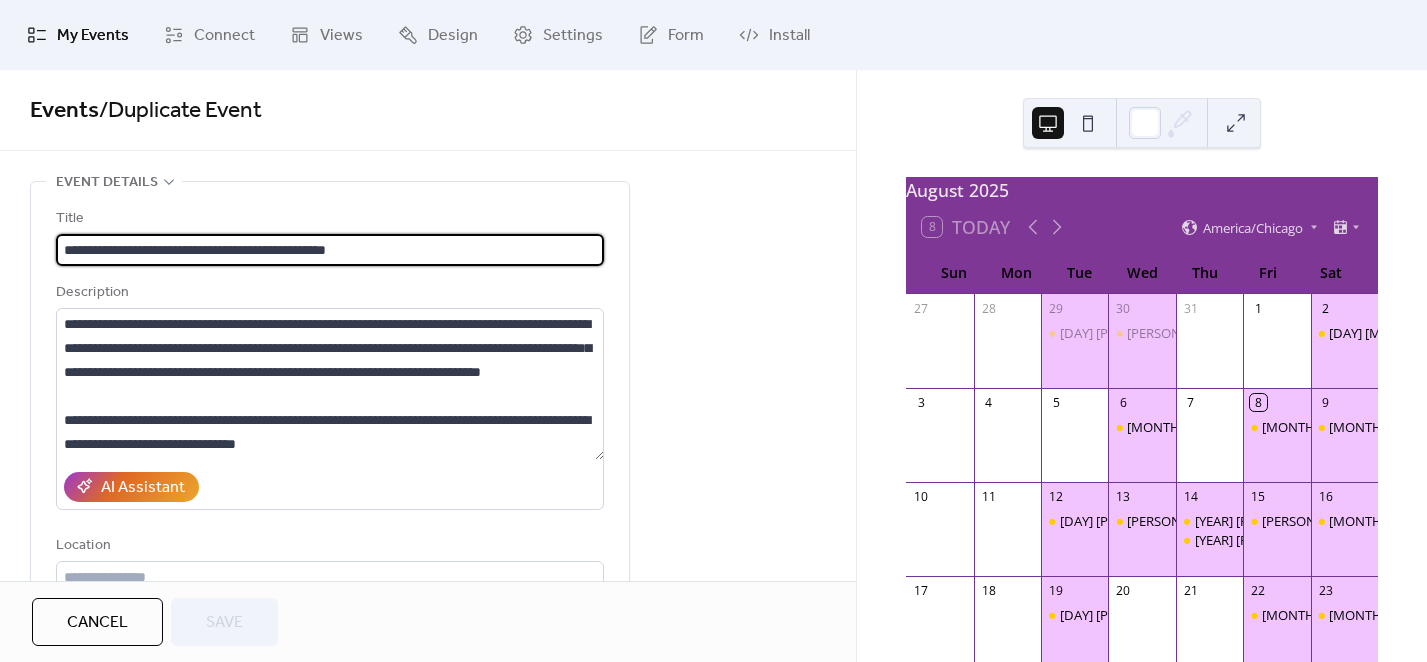 click on "**********" at bounding box center [330, 250] 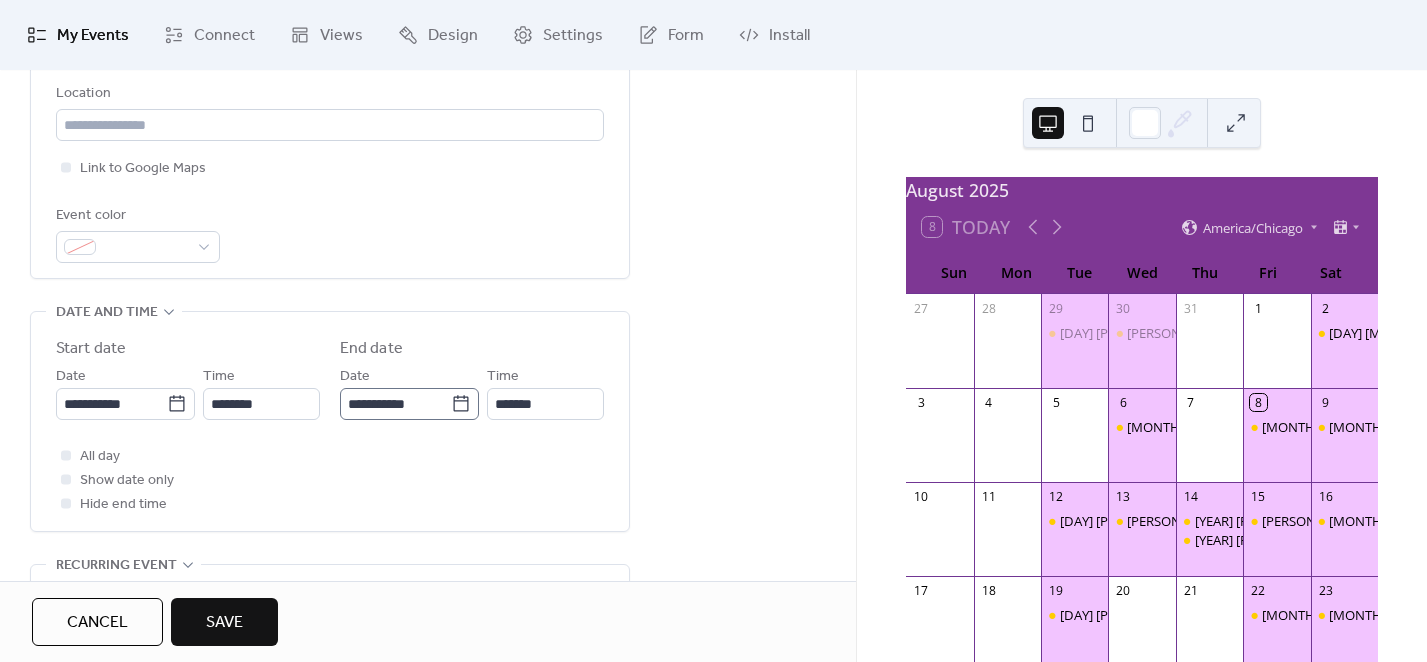 scroll, scrollTop: 500, scrollLeft: 0, axis: vertical 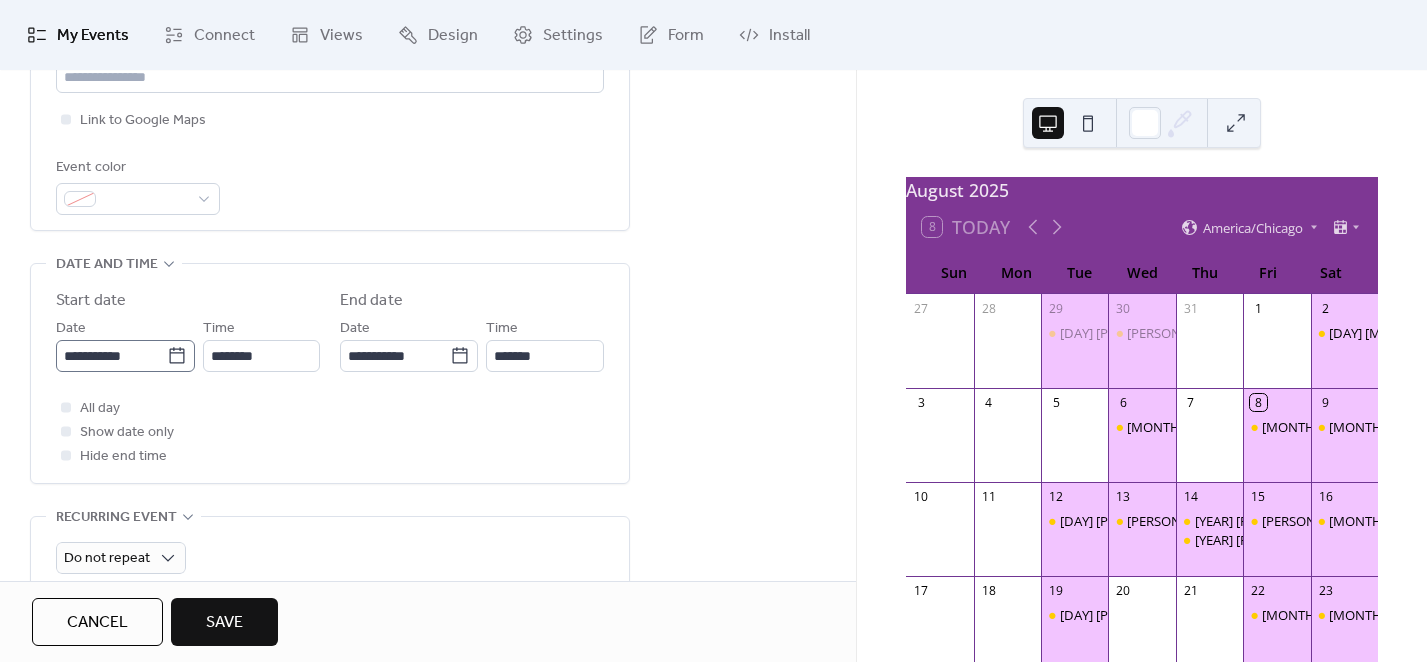 type on "**********" 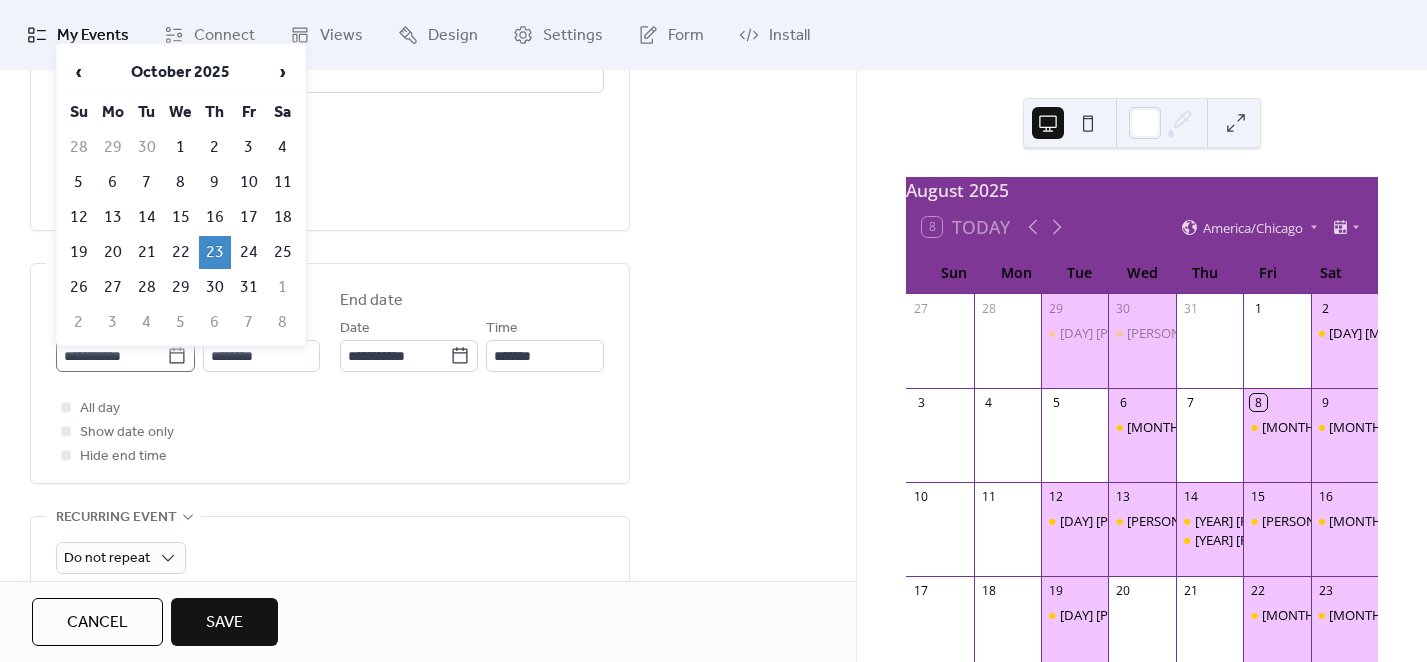 click 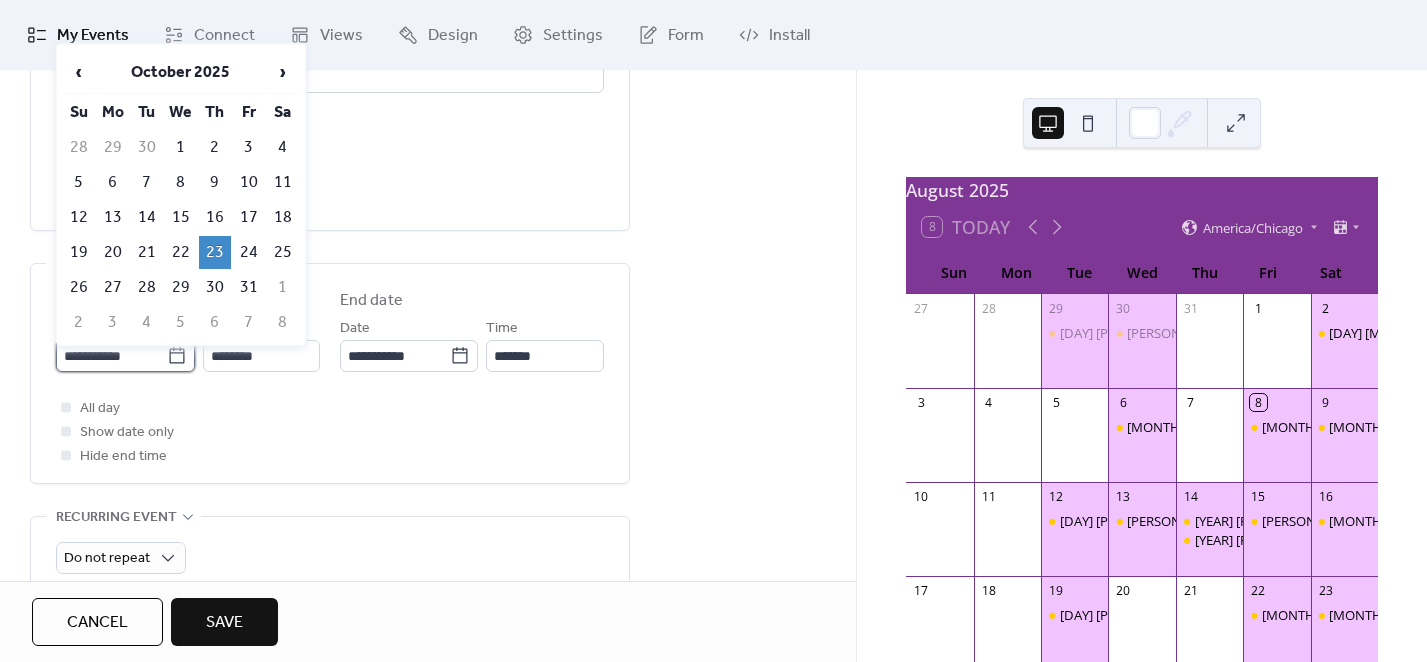click on "**********" at bounding box center (111, 356) 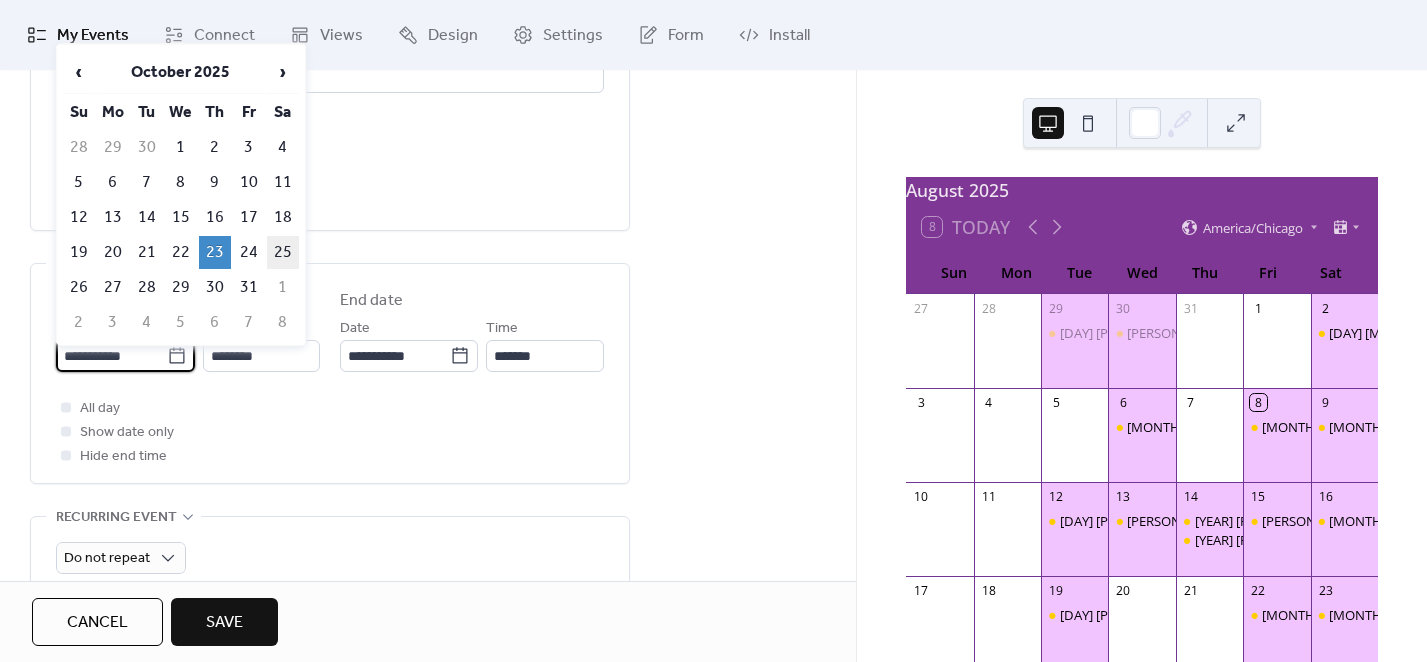 click on "25" at bounding box center (283, 252) 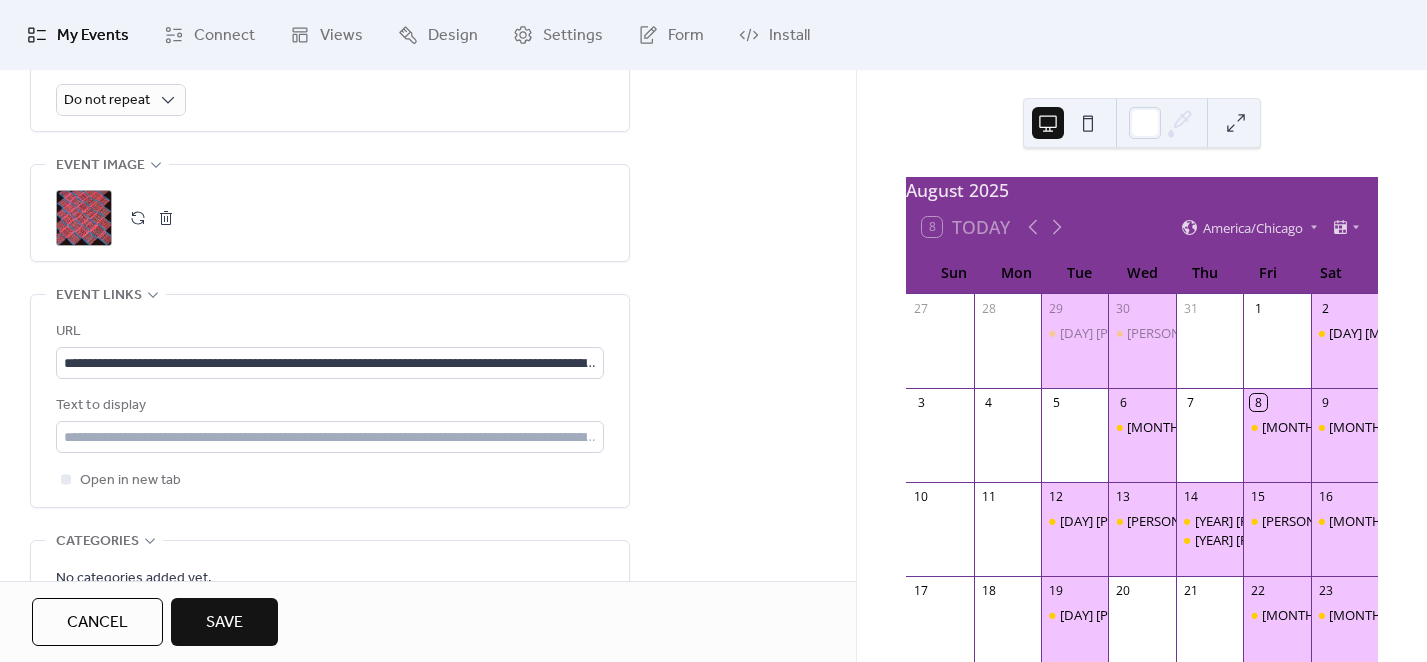 scroll, scrollTop: 1000, scrollLeft: 0, axis: vertical 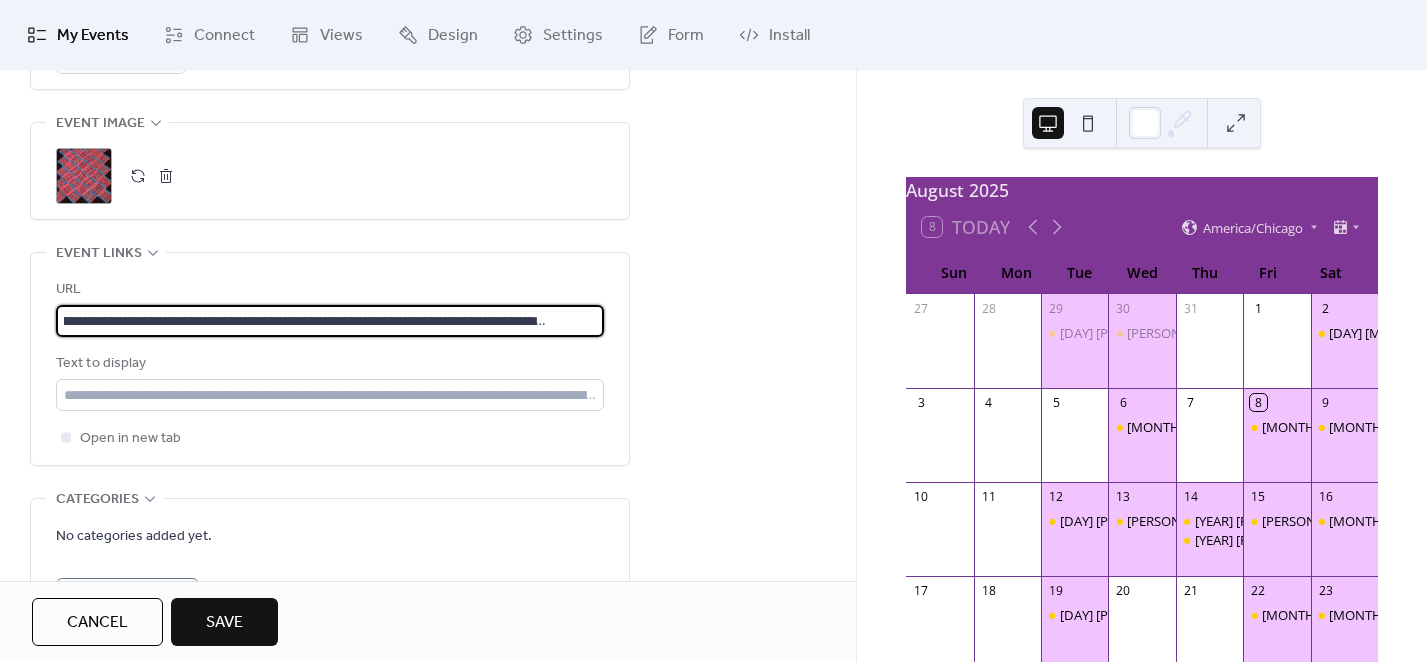drag, startPoint x: 63, startPoint y: 313, endPoint x: 708, endPoint y: 318, distance: 645.0194 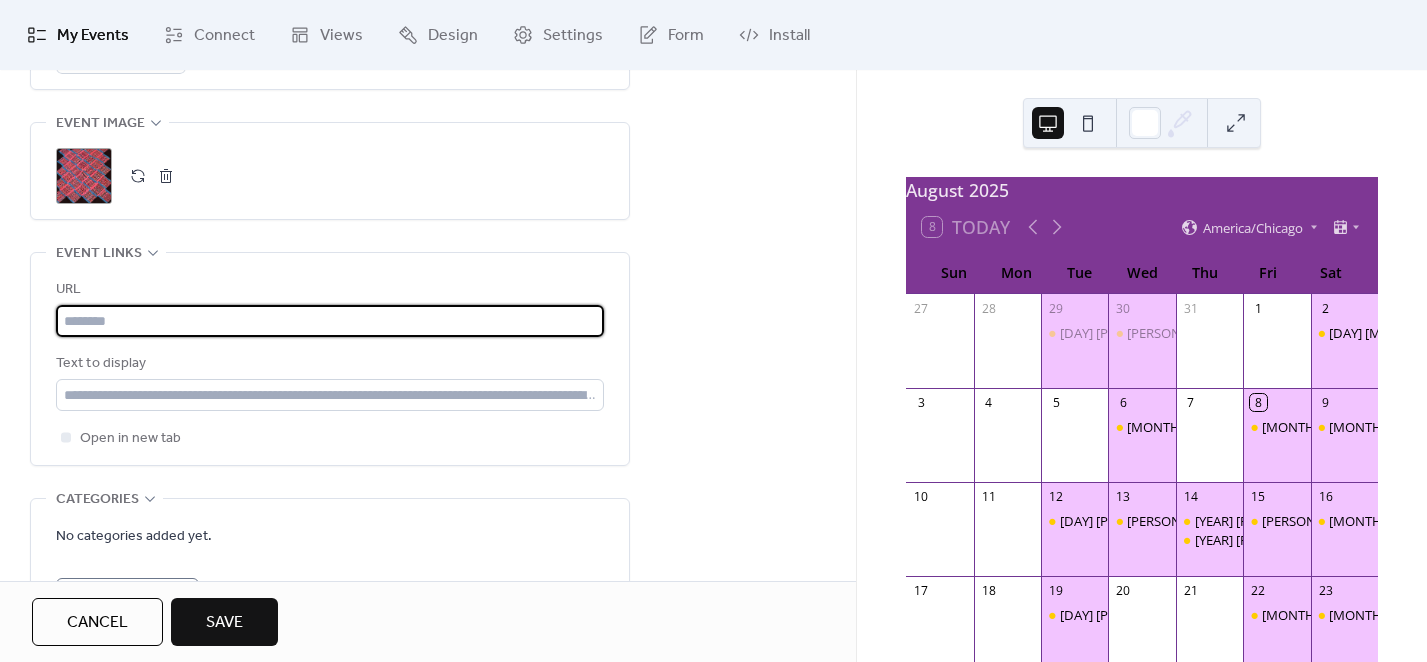 scroll, scrollTop: 0, scrollLeft: 0, axis: both 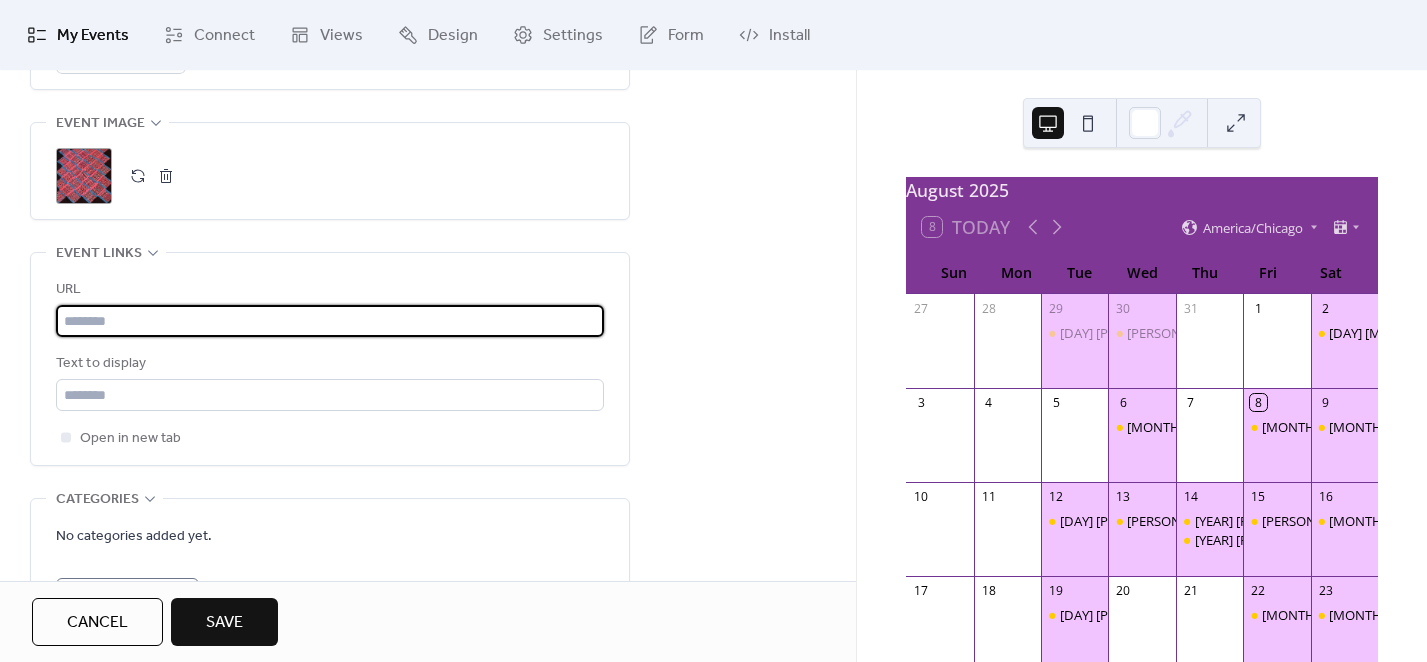 type 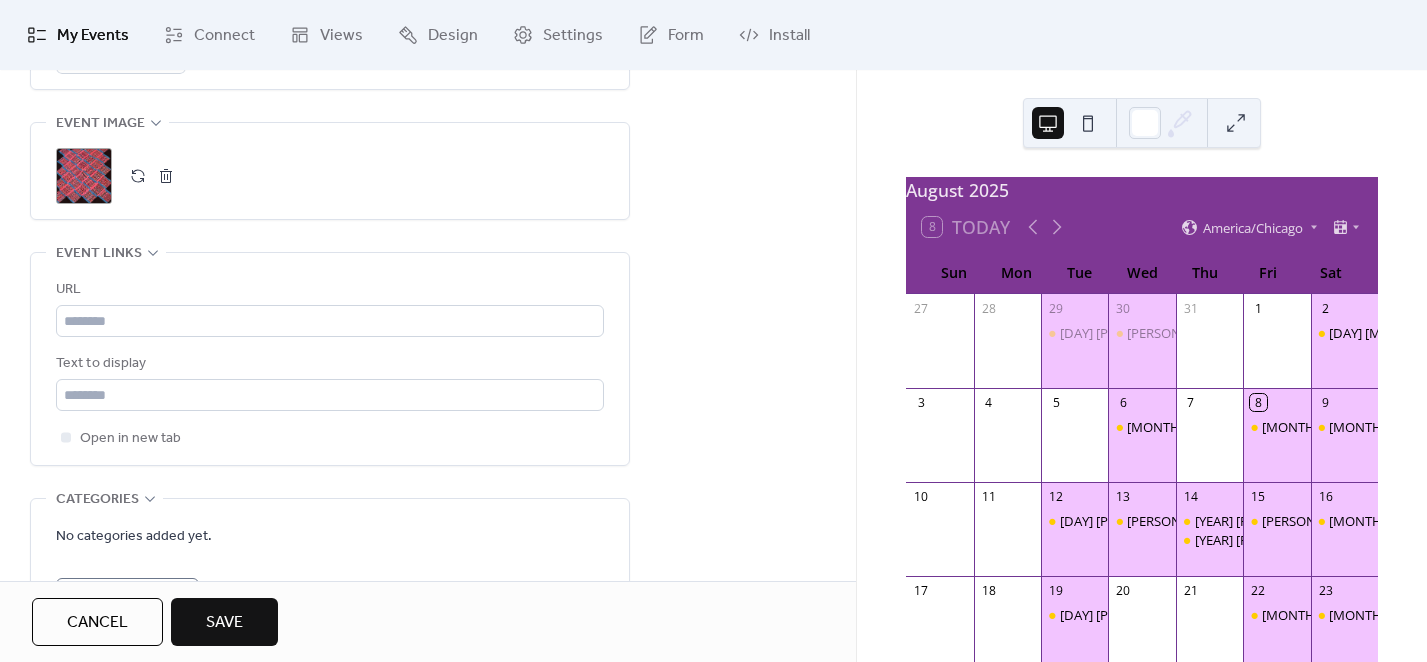 click on "Save" at bounding box center [224, 623] 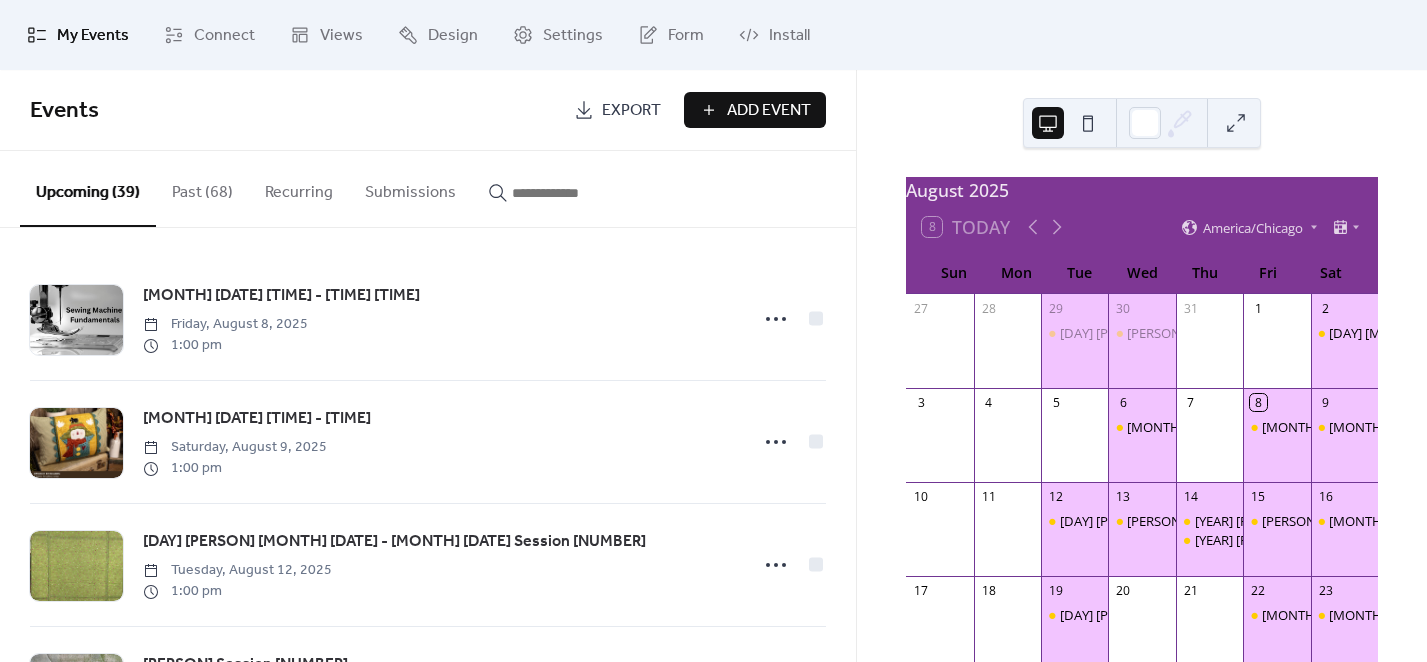 click at bounding box center (572, 193) 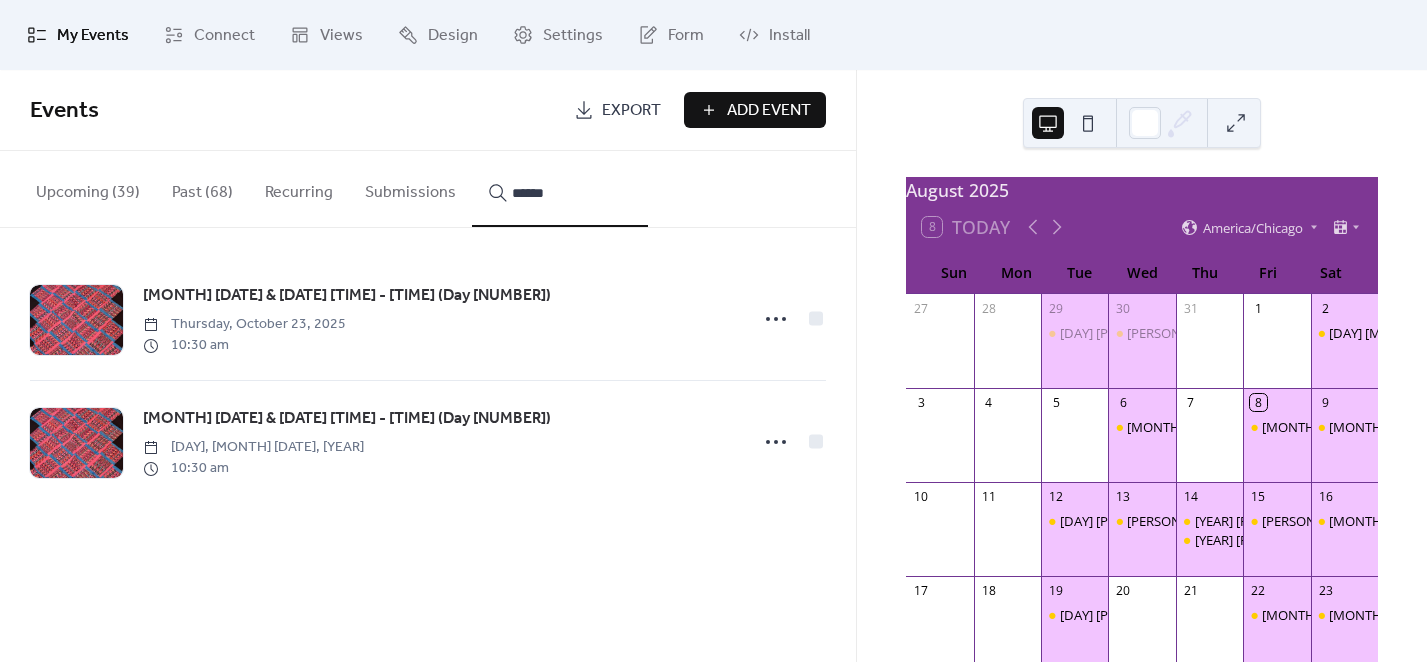 type on "******" 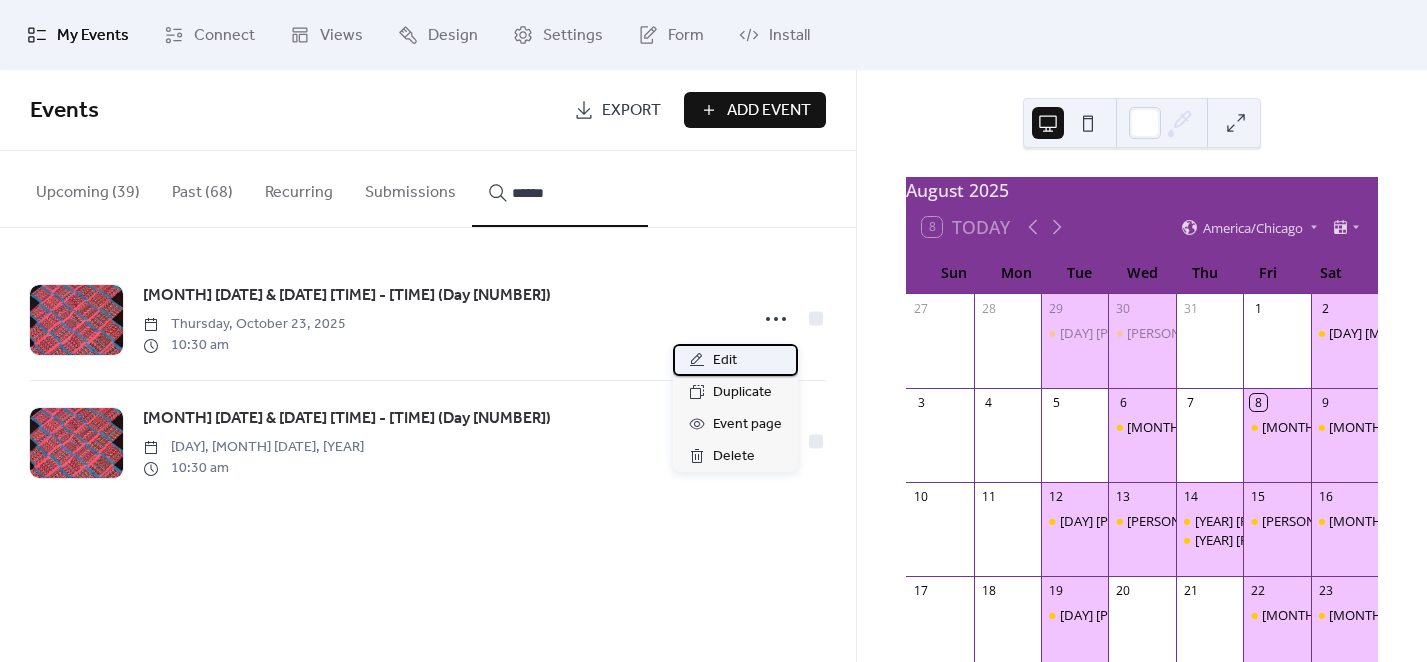 click on "Edit" at bounding box center (725, 361) 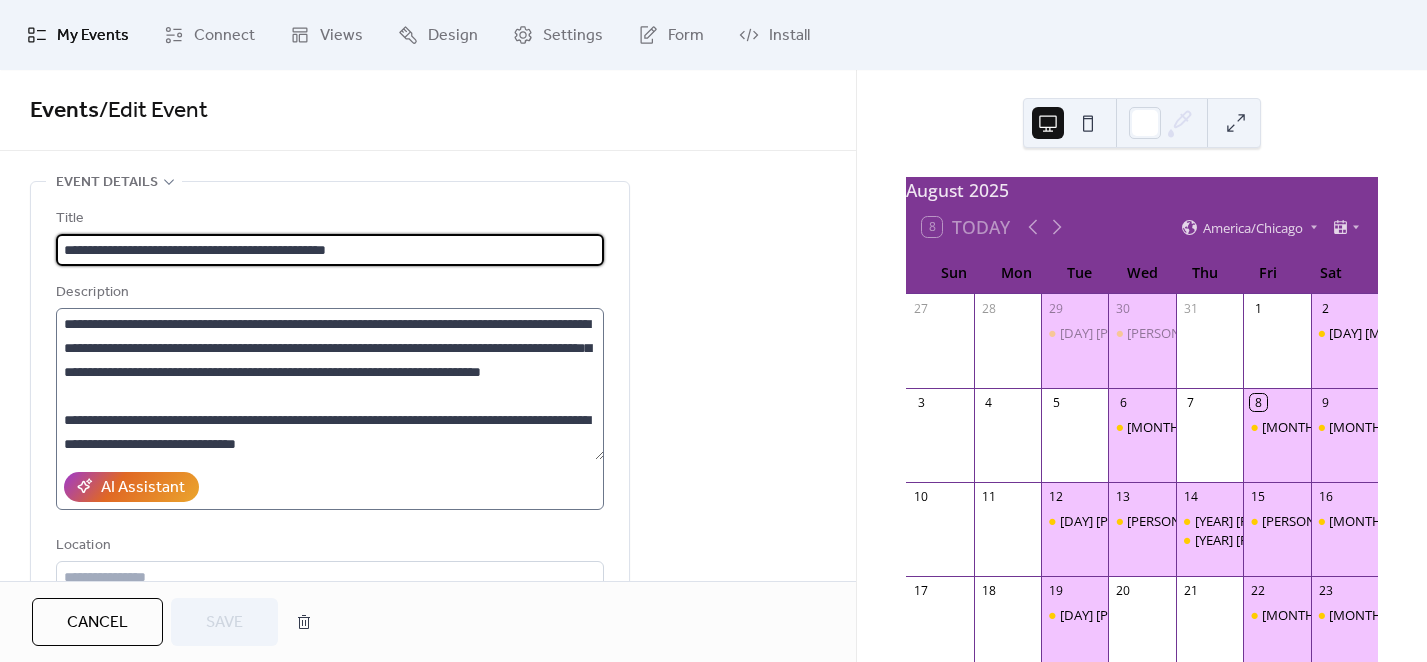 scroll, scrollTop: 24, scrollLeft: 0, axis: vertical 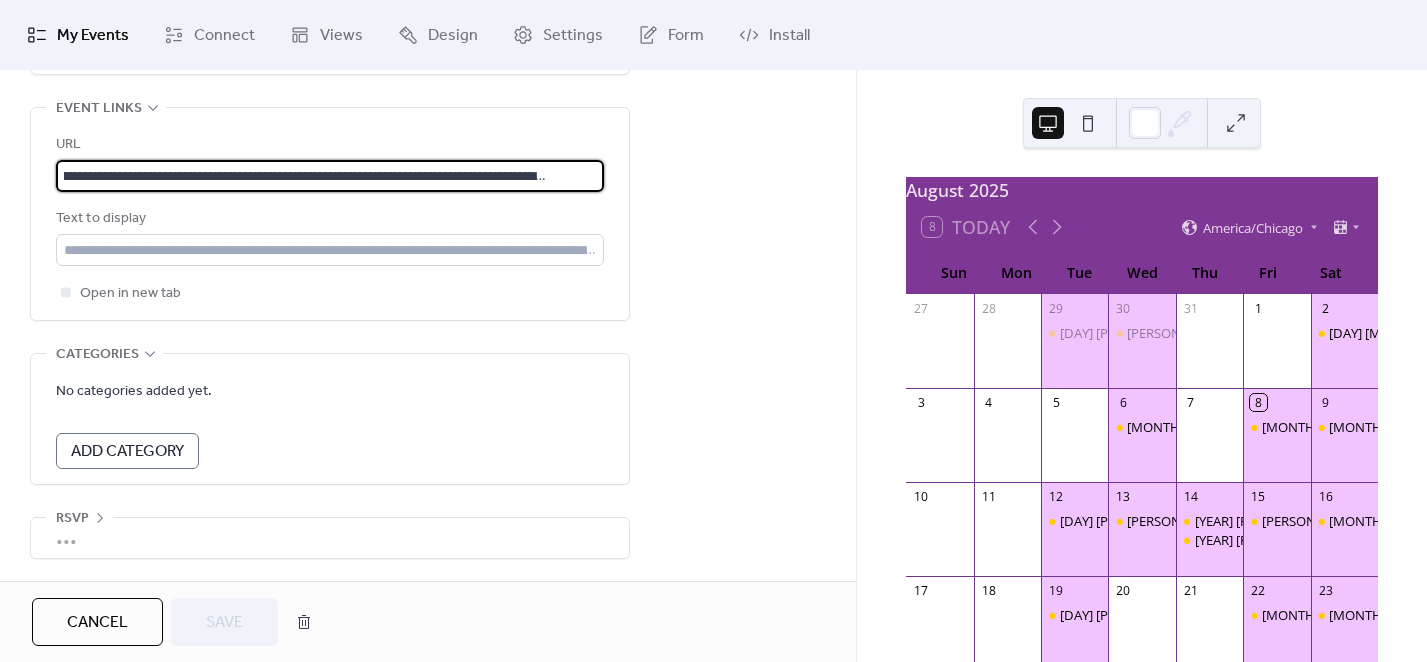 drag, startPoint x: 59, startPoint y: 172, endPoint x: 748, endPoint y: 217, distance: 690.46796 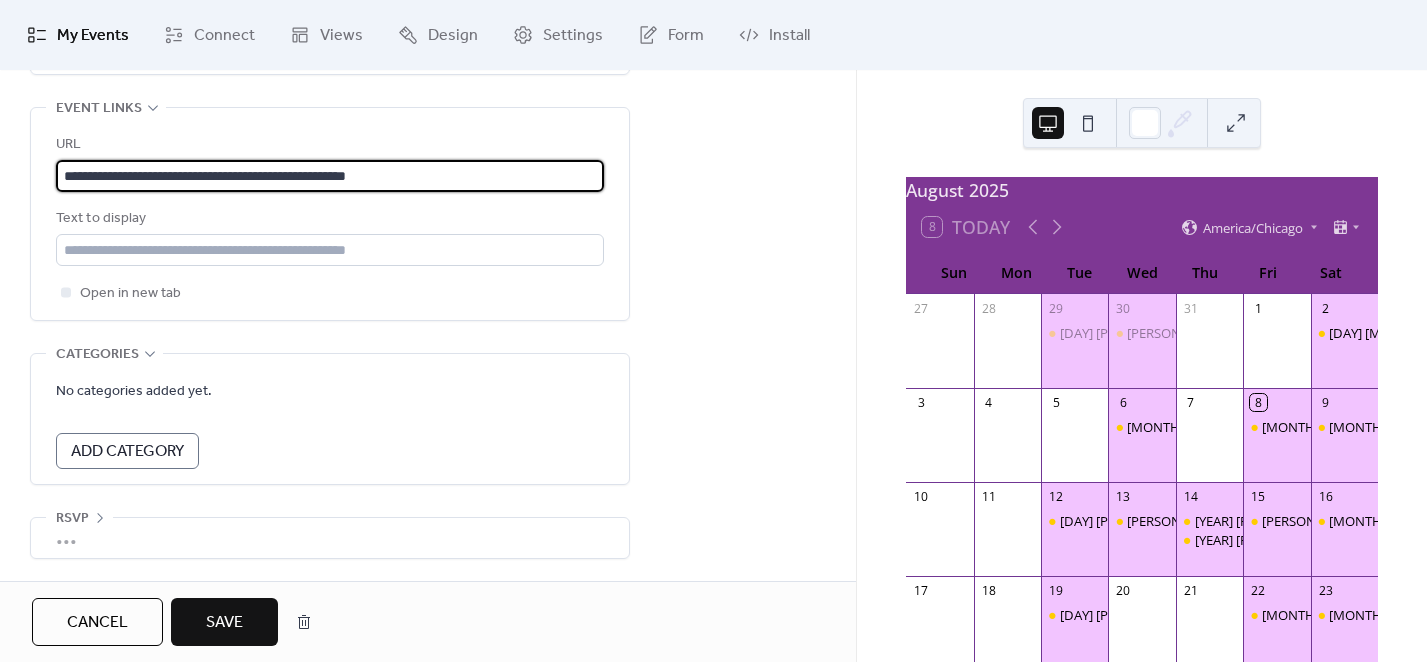 scroll, scrollTop: 0, scrollLeft: 0, axis: both 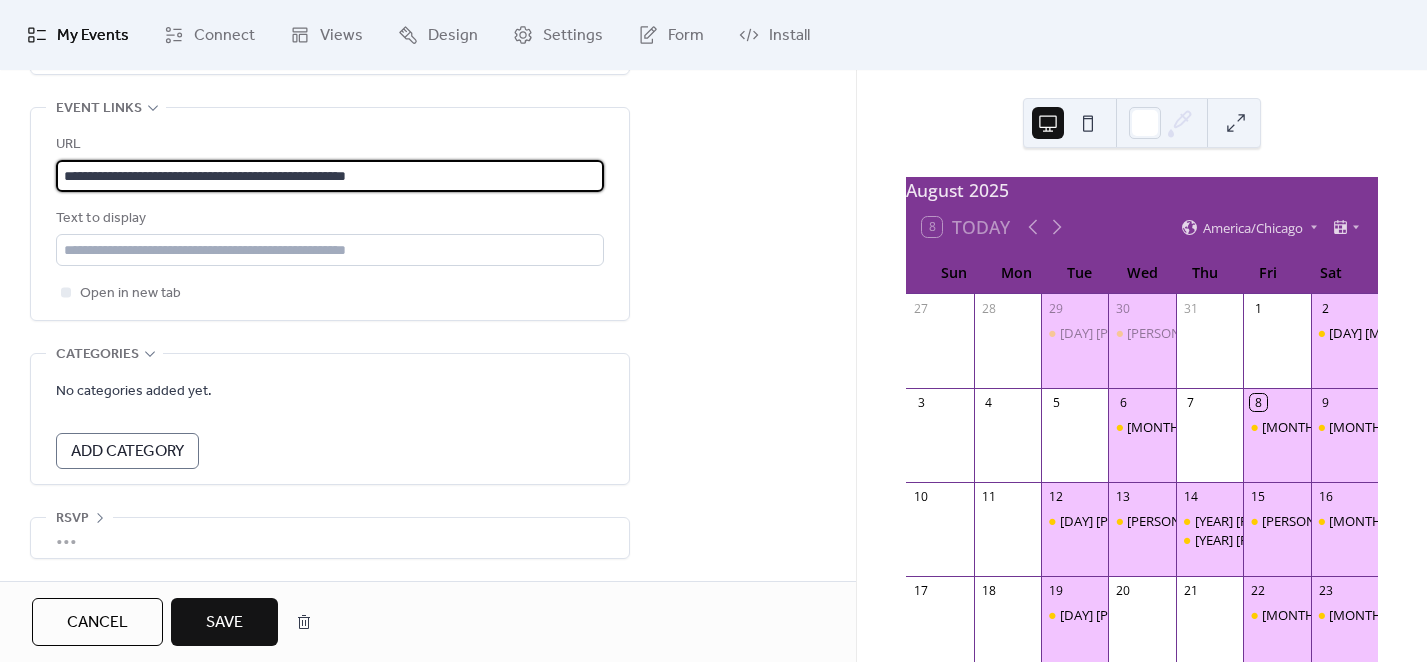 type on "**********" 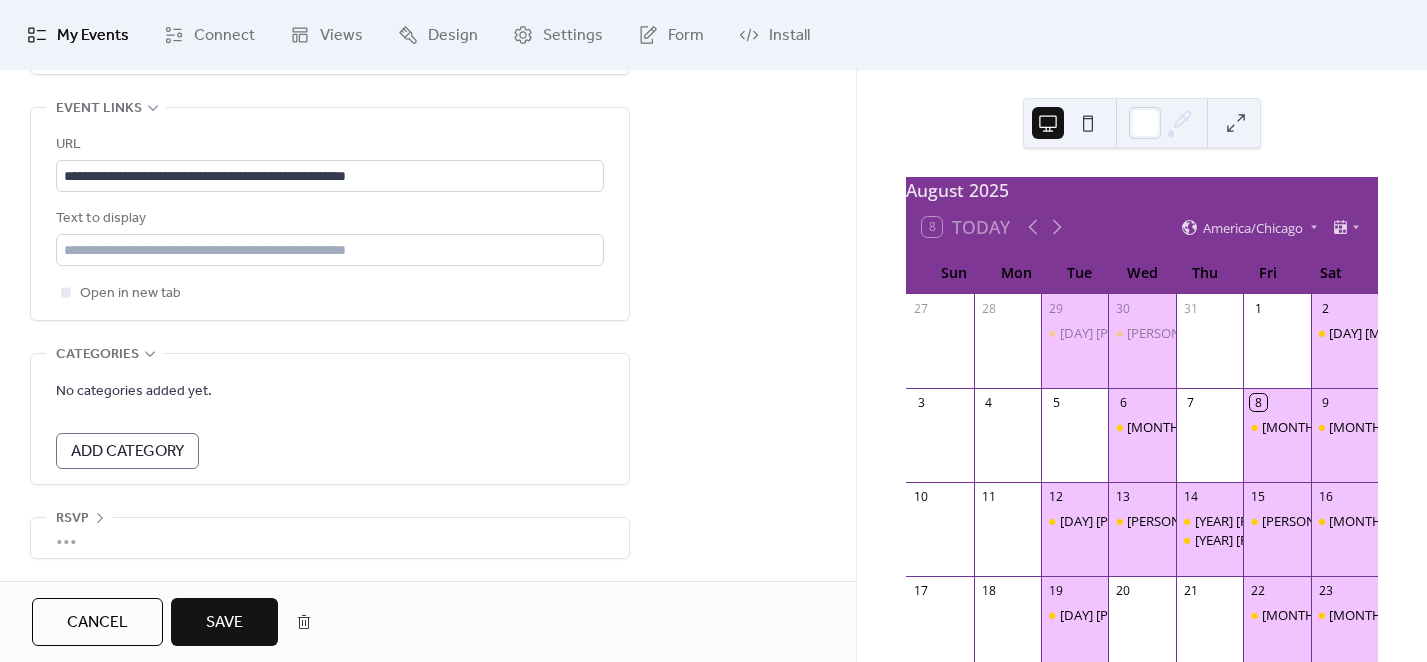 click on "Save" at bounding box center (224, 623) 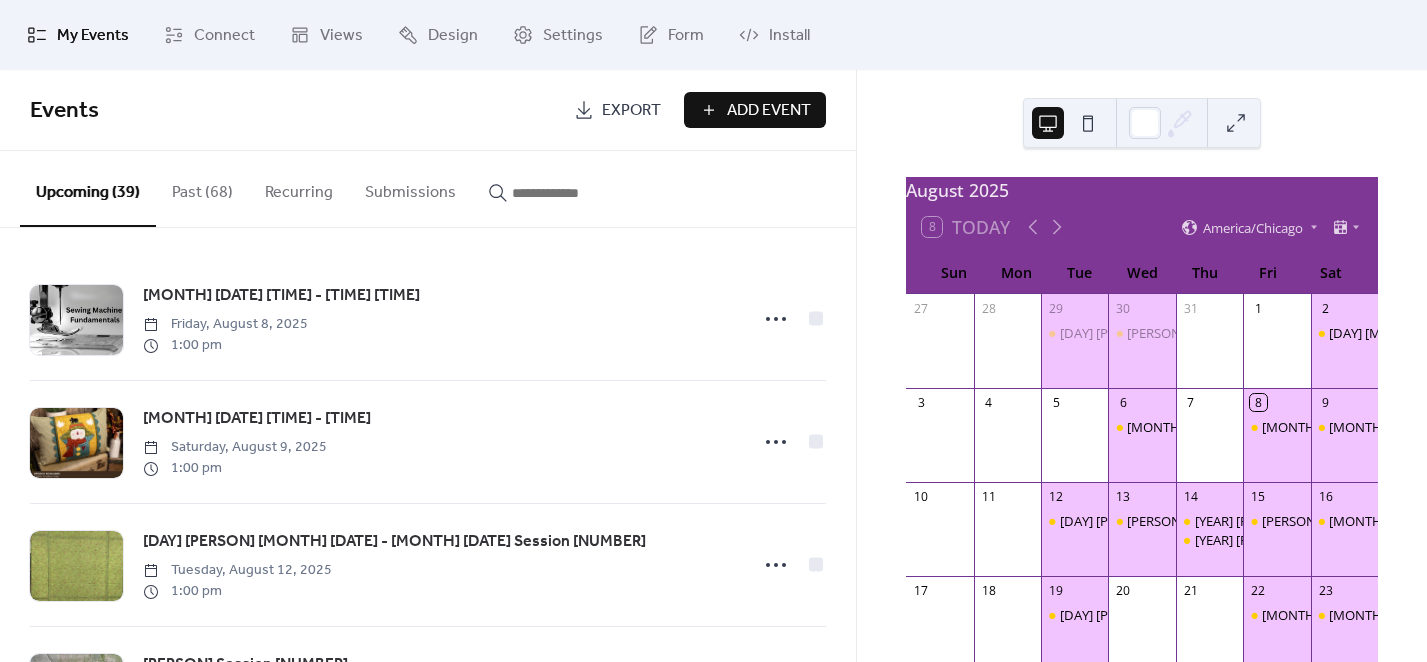 click at bounding box center [572, 193] 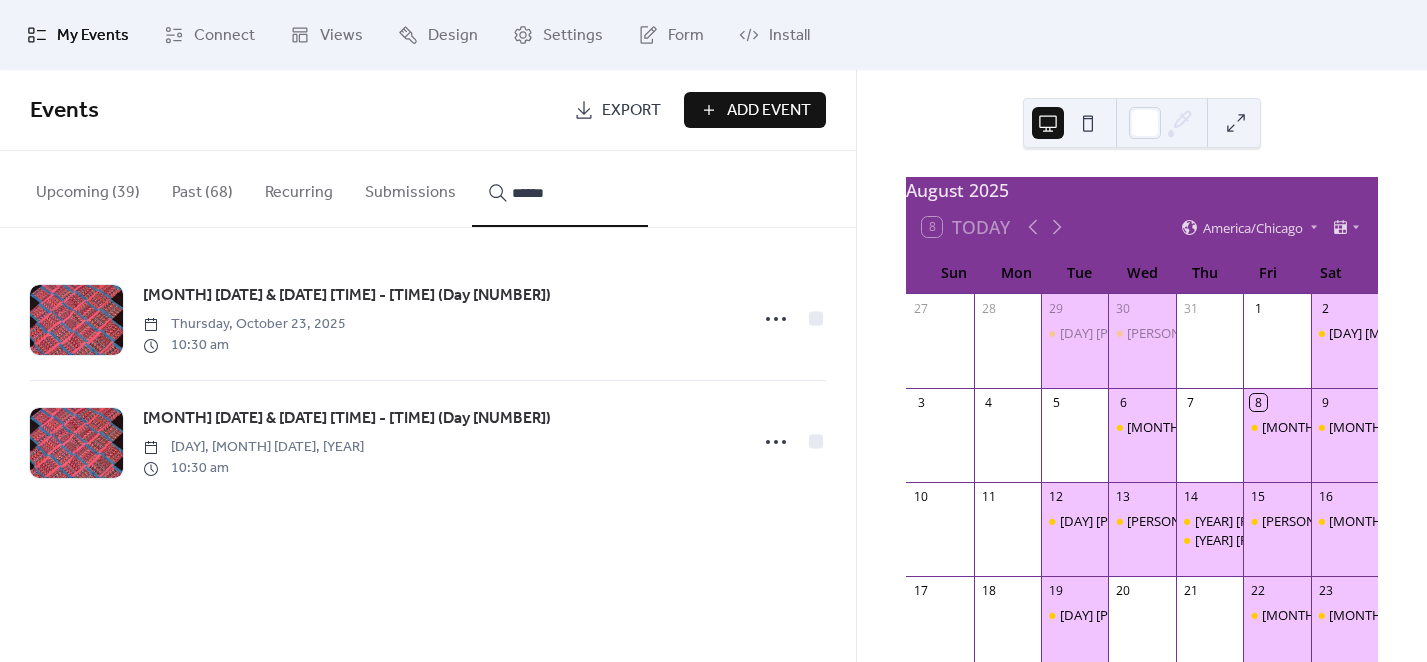 type on "******" 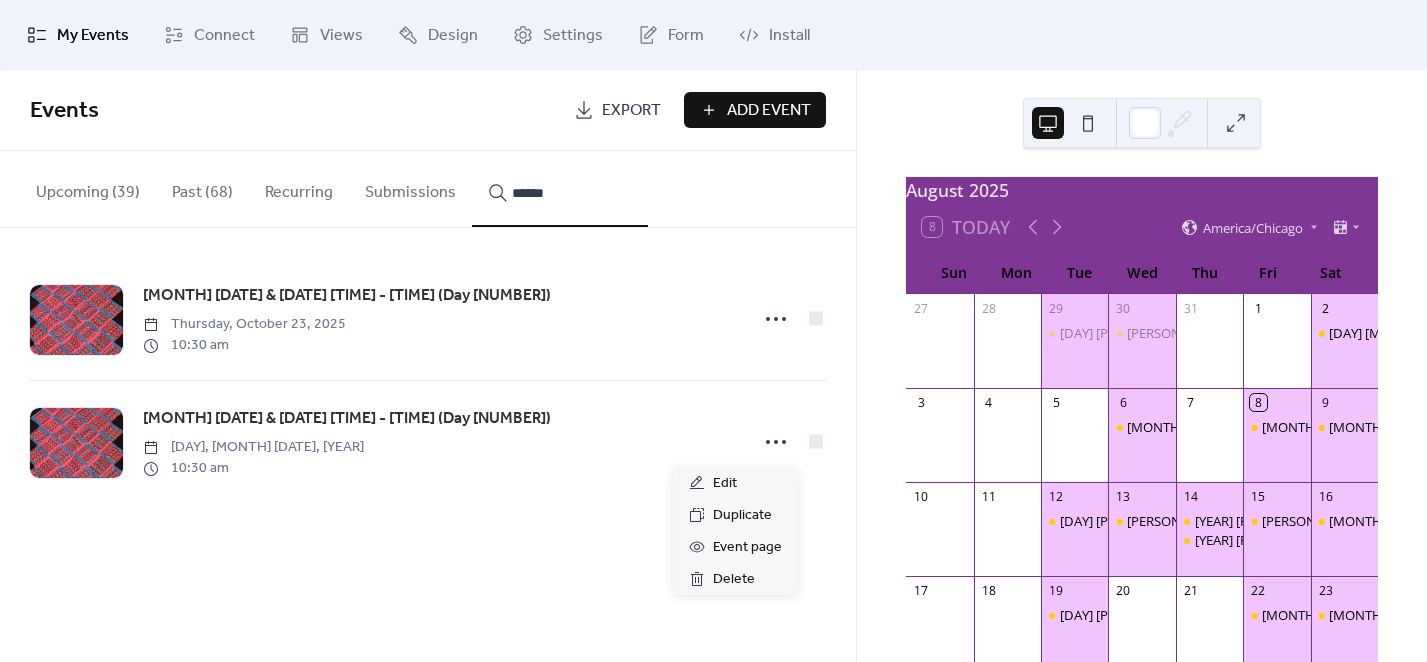 click 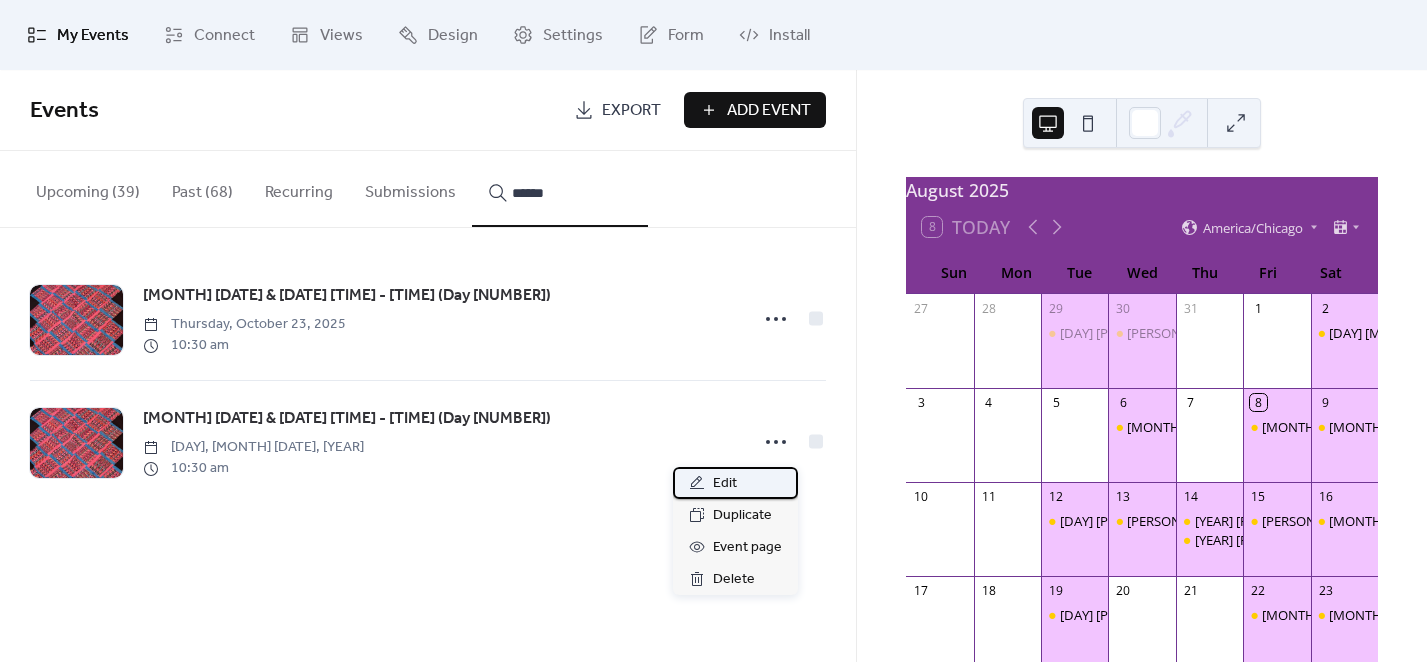 click on "Edit" at bounding box center (725, 484) 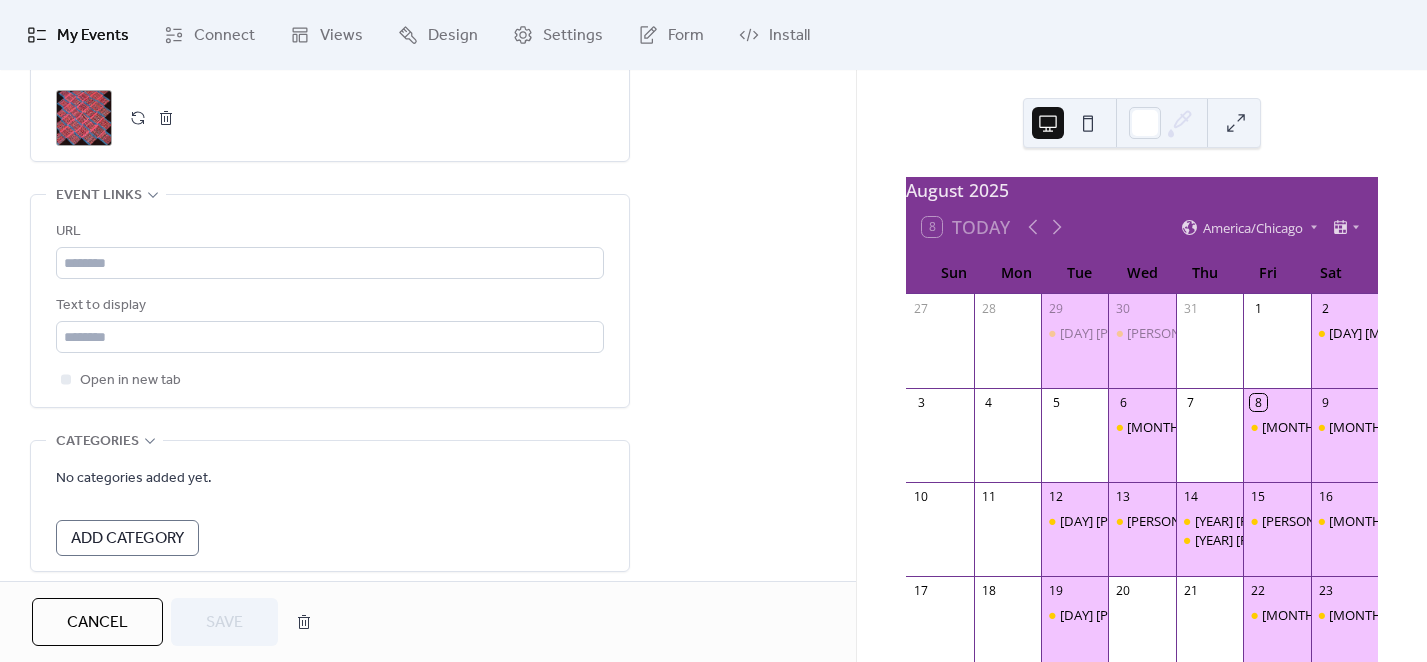 scroll, scrollTop: 896, scrollLeft: 0, axis: vertical 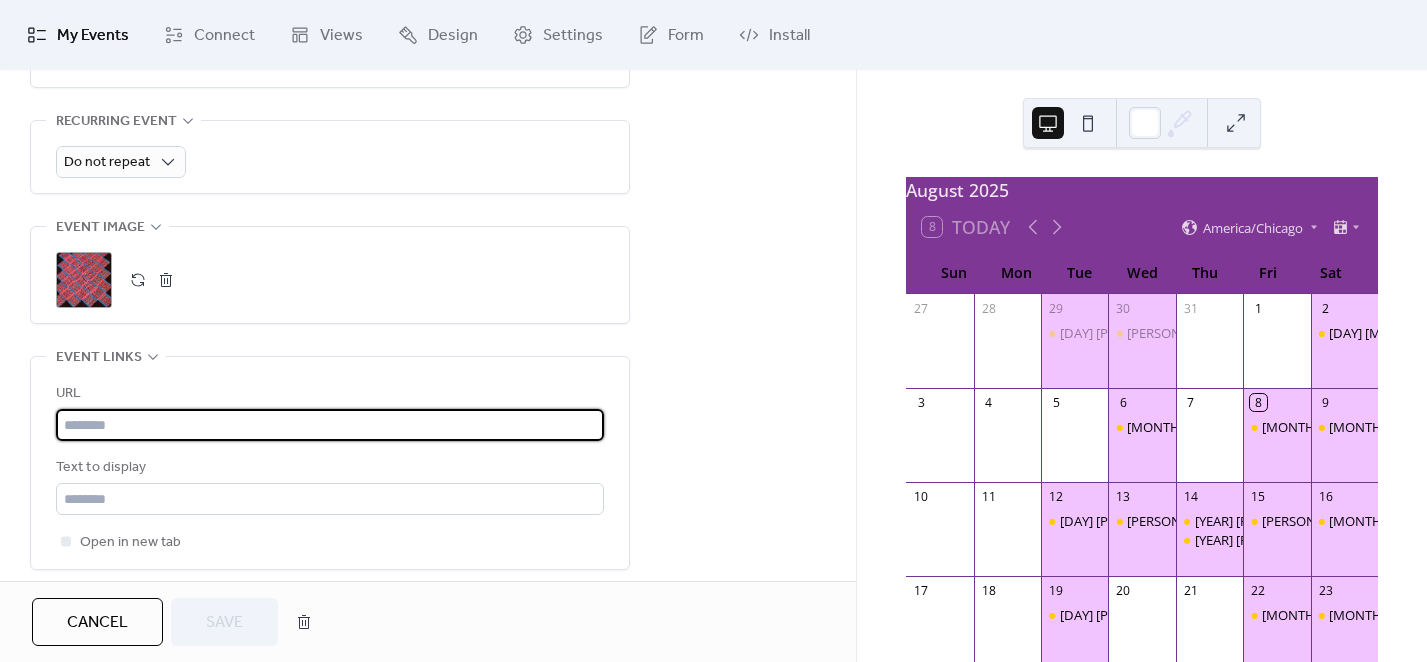click at bounding box center (330, 425) 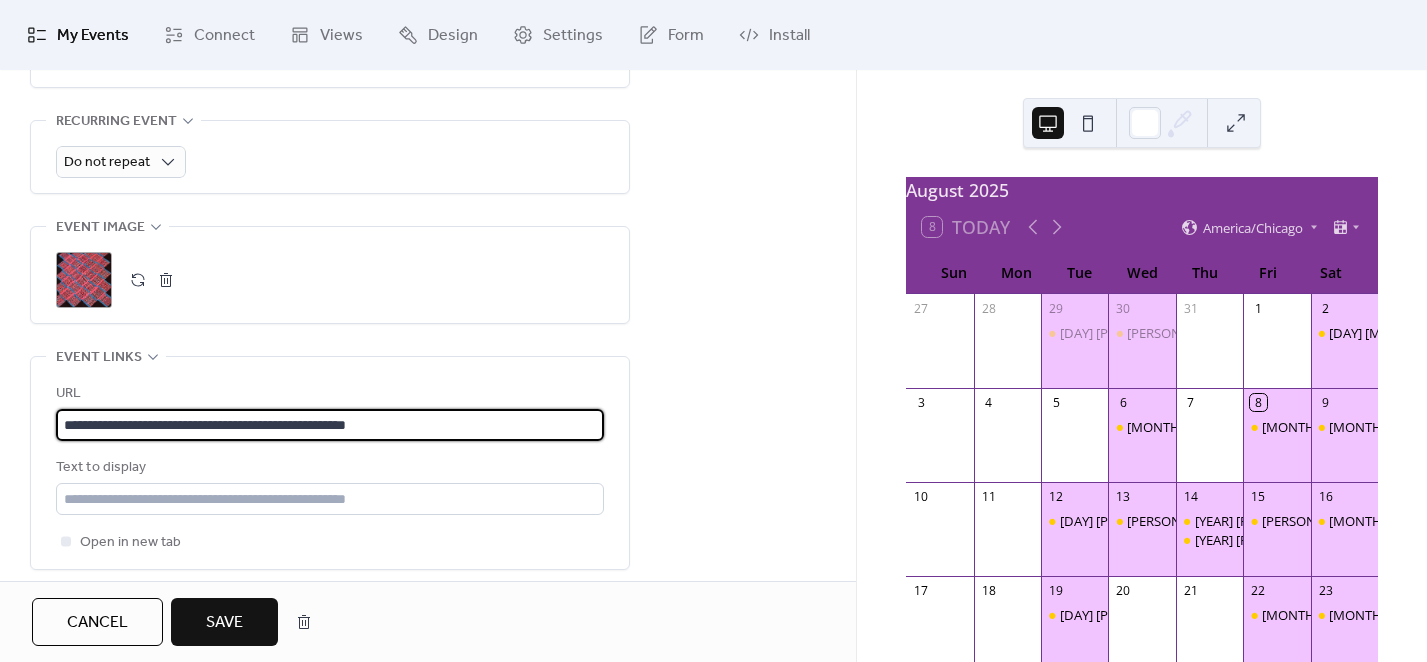 type on "**********" 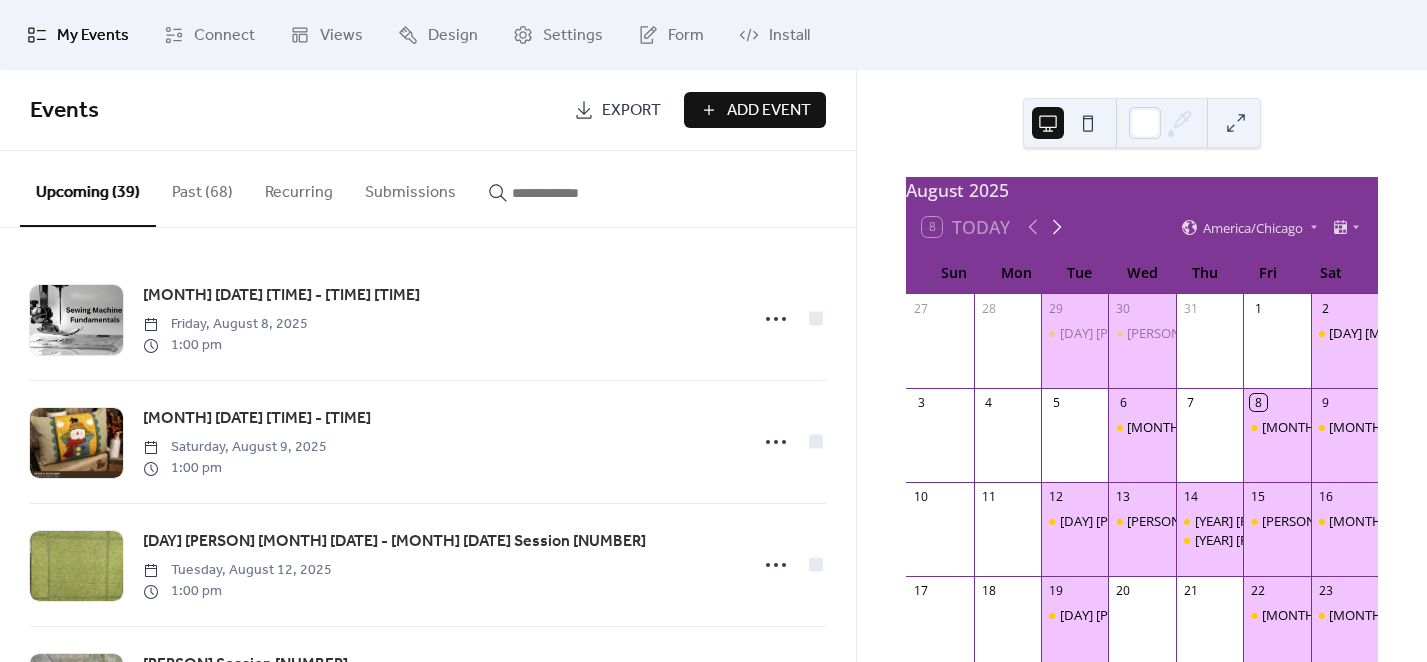 click 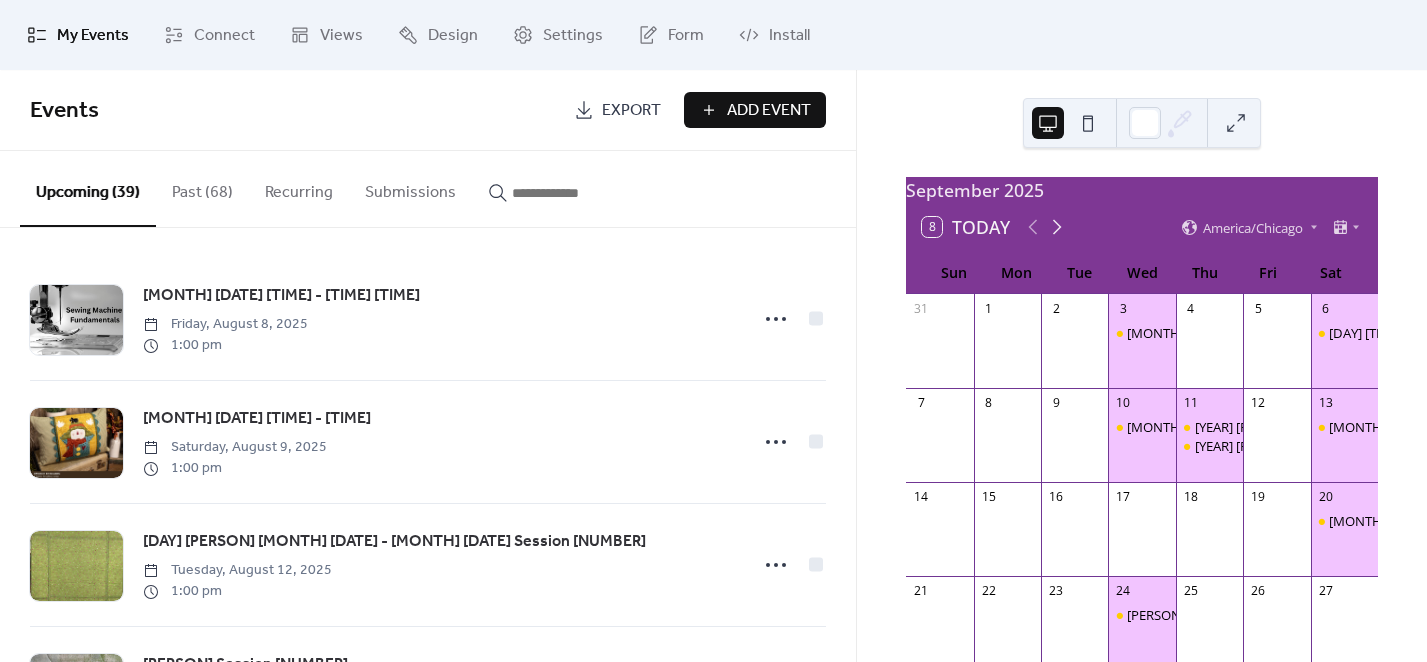 click 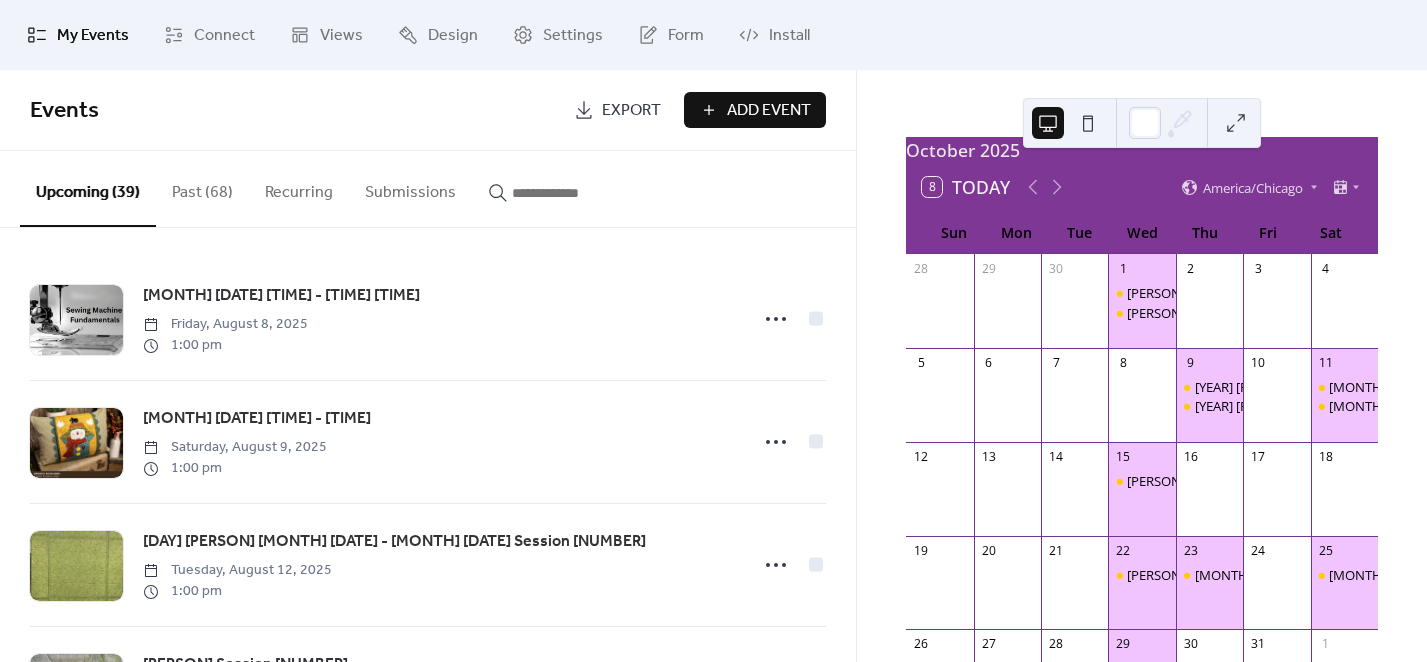 scroll, scrollTop: 0, scrollLeft: 0, axis: both 